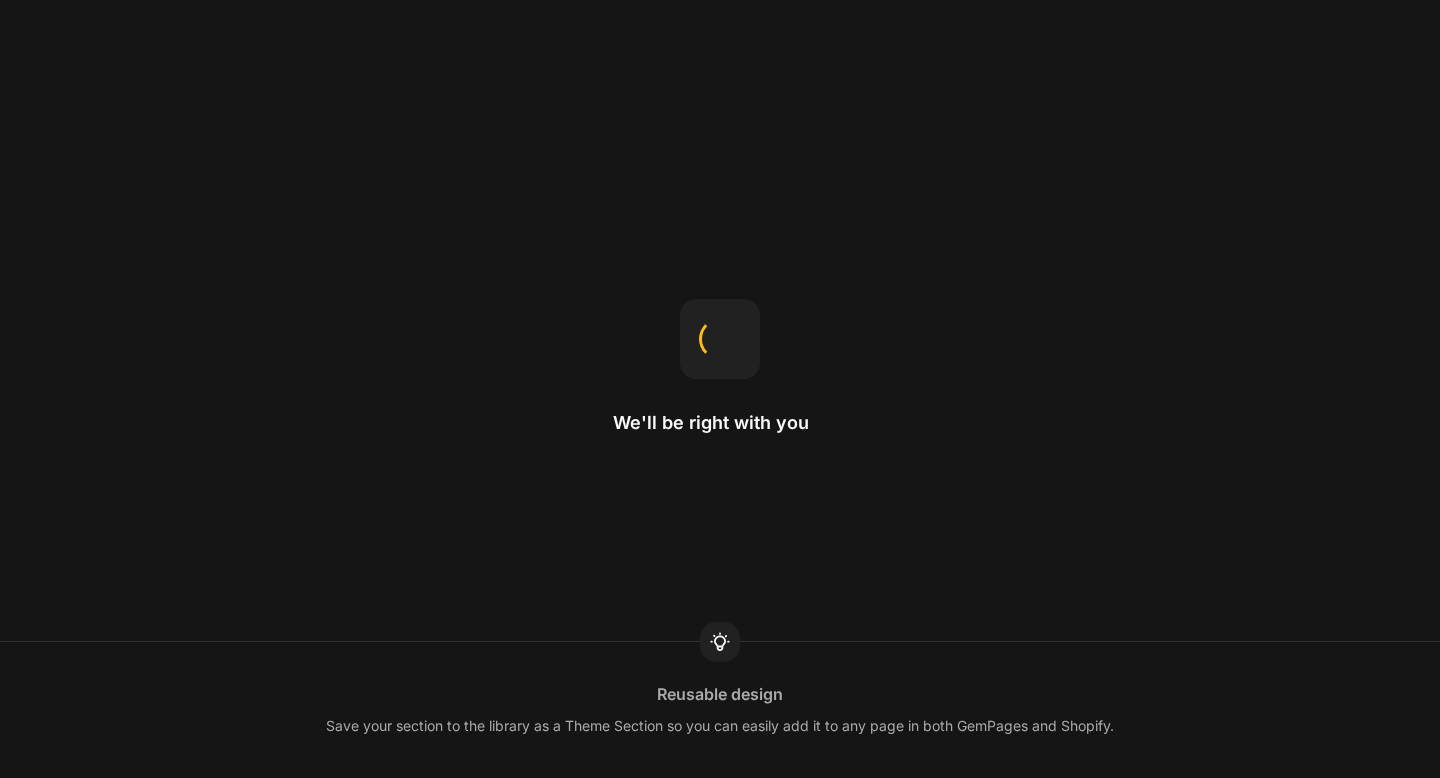scroll, scrollTop: 0, scrollLeft: 0, axis: both 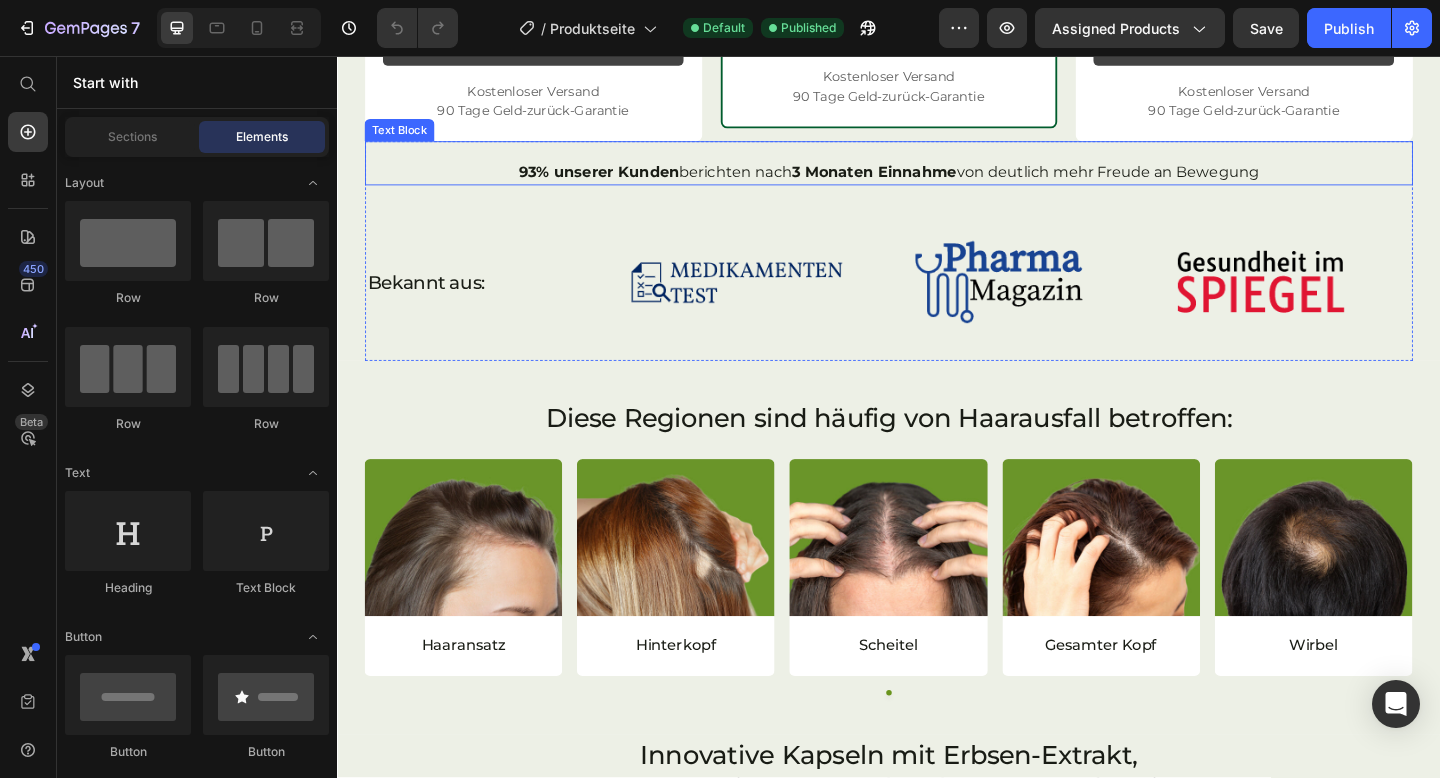 click on "93% unserer Kunden  berichten nach  3 Monaten Einnahme  von deutlich mehr Freude an Bewegung" at bounding box center [937, 183] 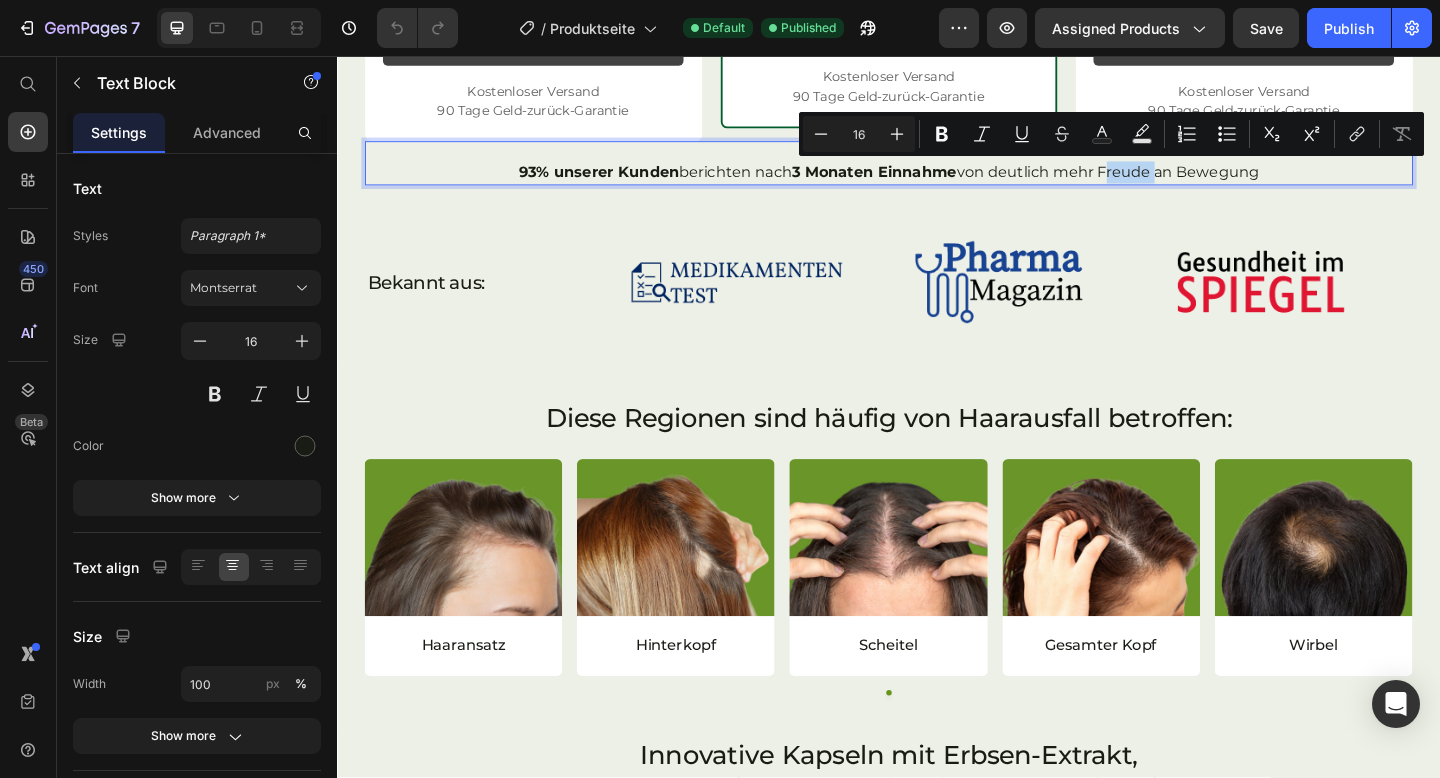 click on "93% unserer Kunden  berichten nach  3 Monaten Einnahme  von deutlich mehr Freude an Bewegung" at bounding box center (937, 183) 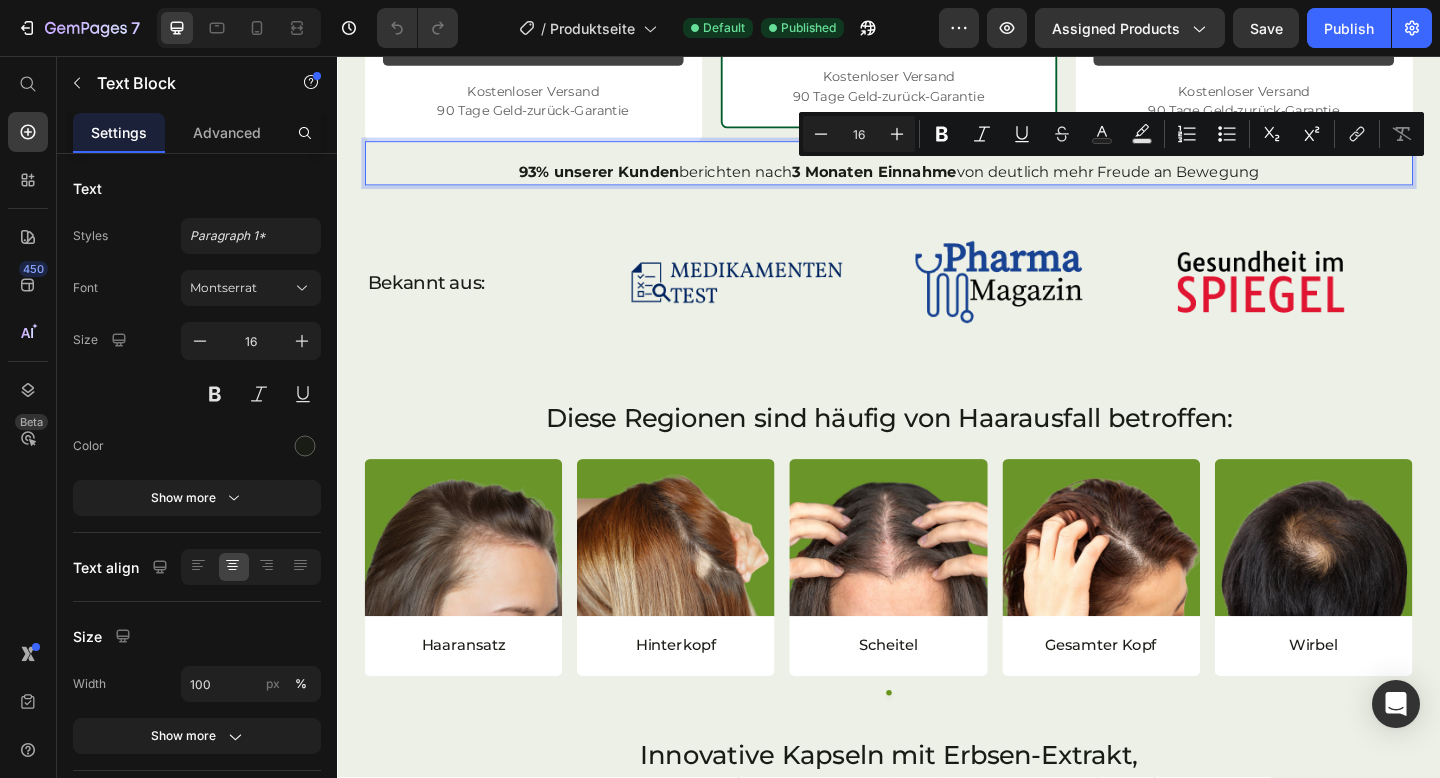 drag, startPoint x: 1171, startPoint y: 183, endPoint x: 1338, endPoint y: 188, distance: 167.07483 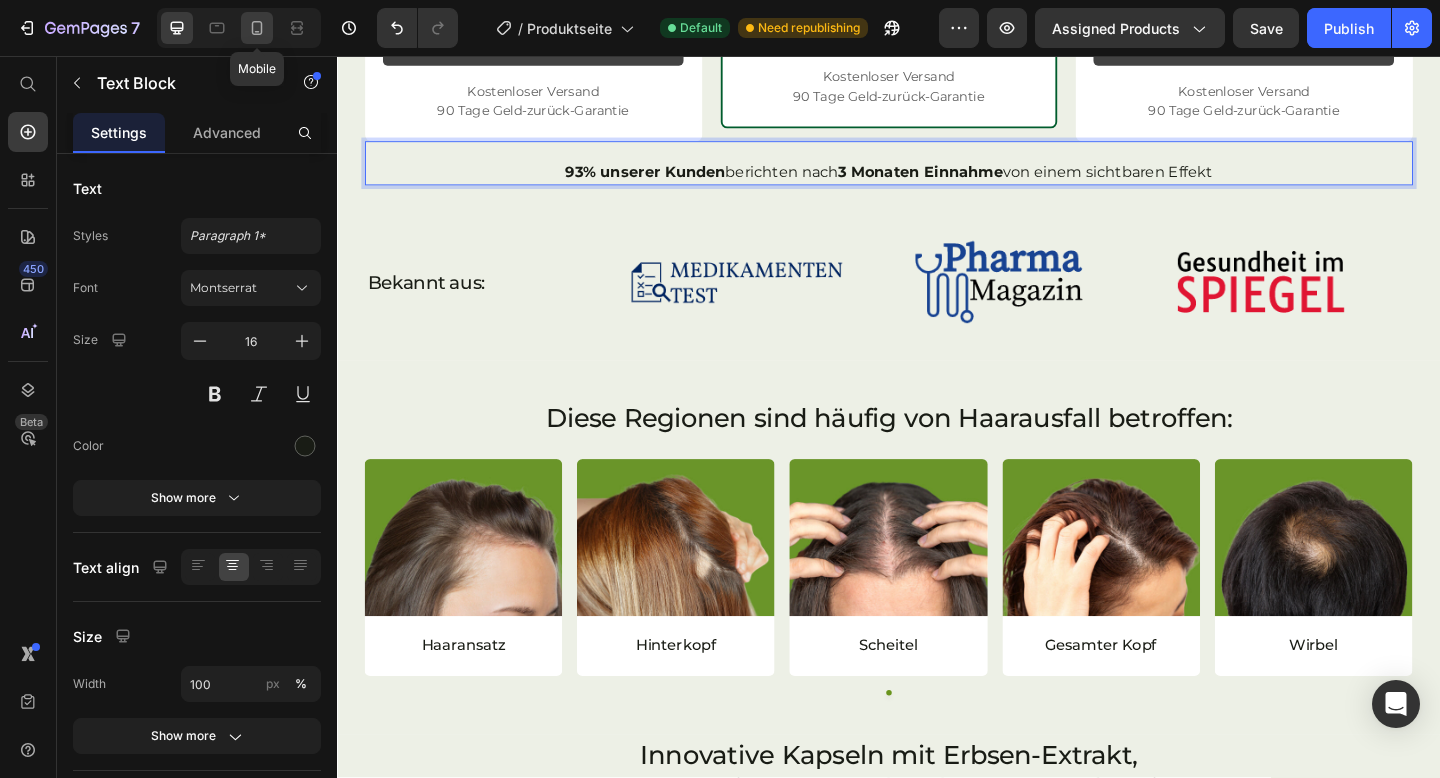 click 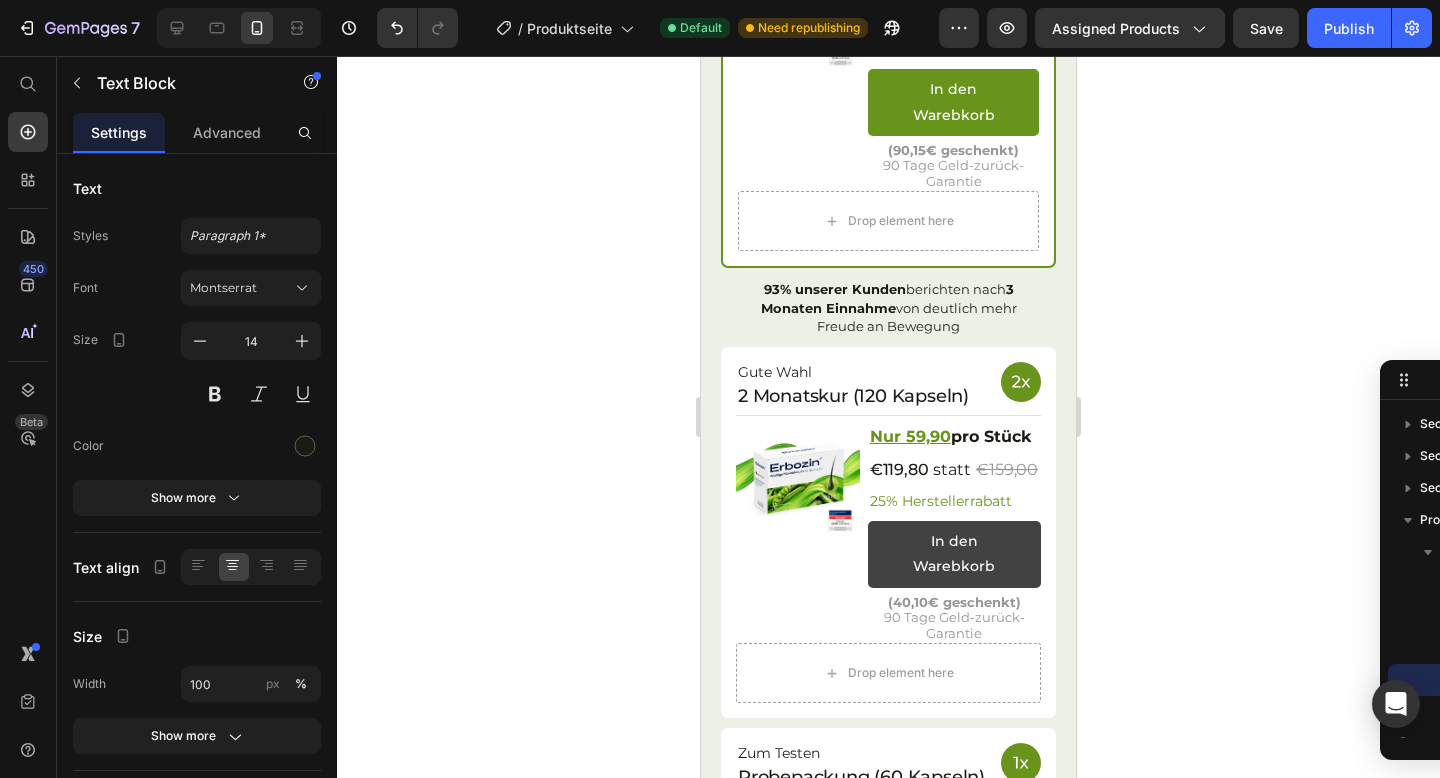 scroll, scrollTop: 943, scrollLeft: 0, axis: vertical 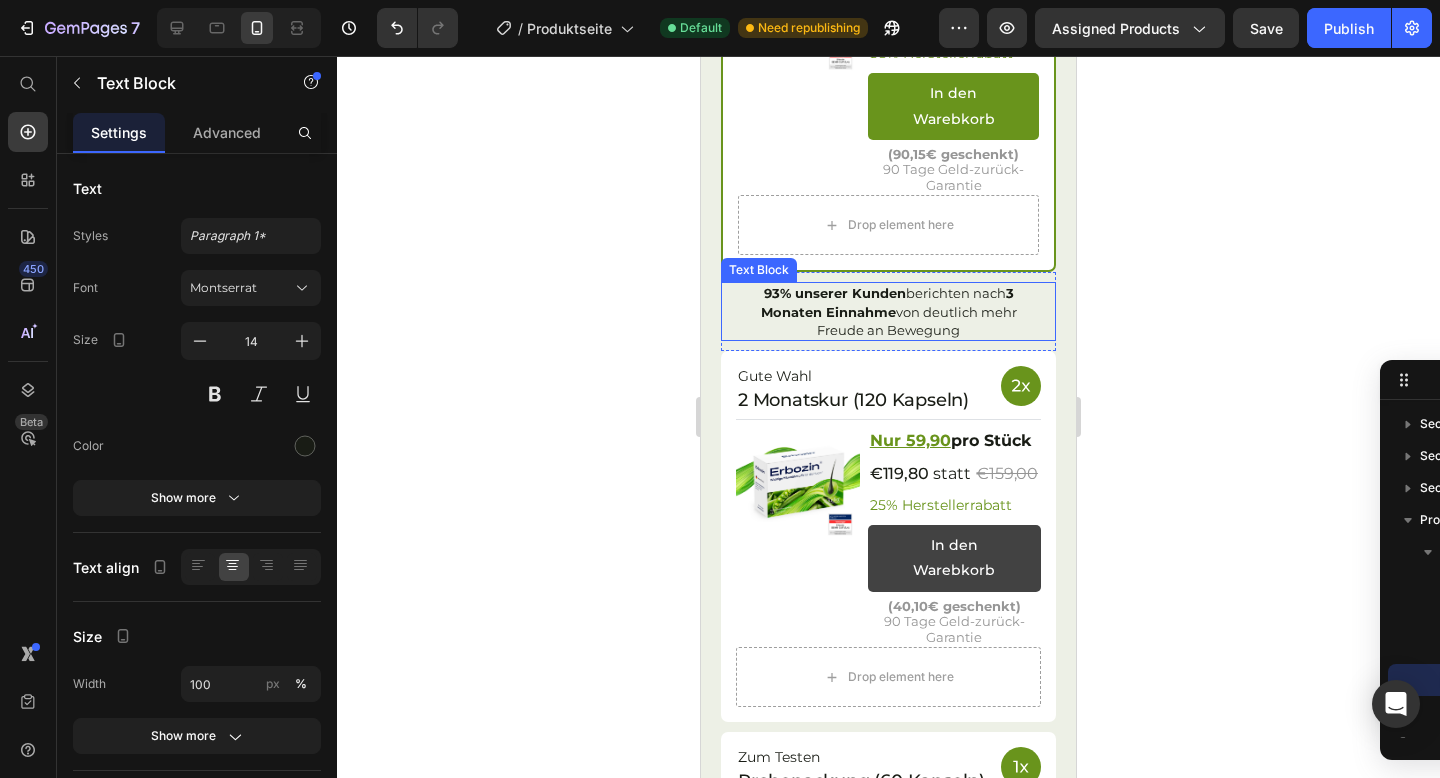 click on "93% unserer Kunden  berichten nach  3 Monaten Einnahme  von deutlich mehr Freude an Bewegung" at bounding box center [889, 311] 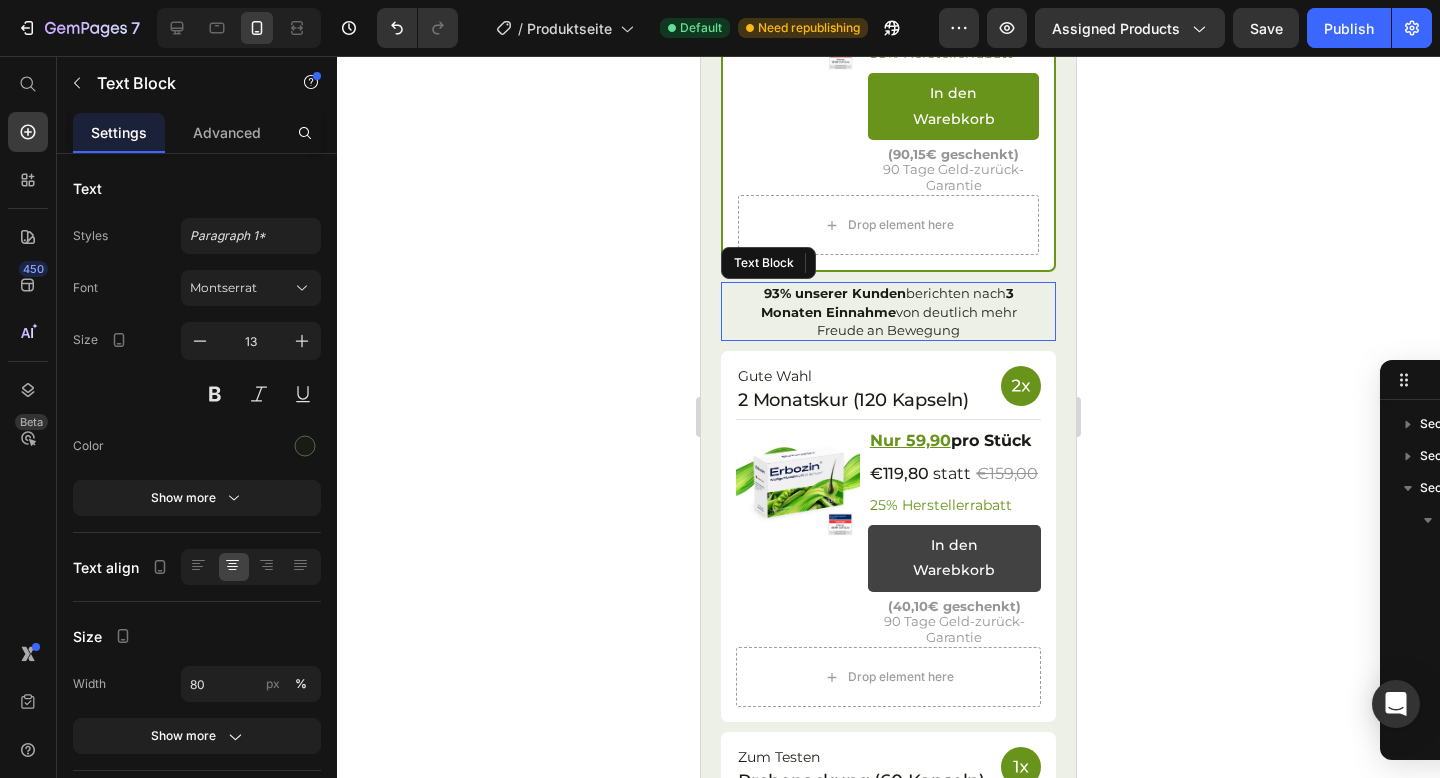 scroll, scrollTop: 218, scrollLeft: 0, axis: vertical 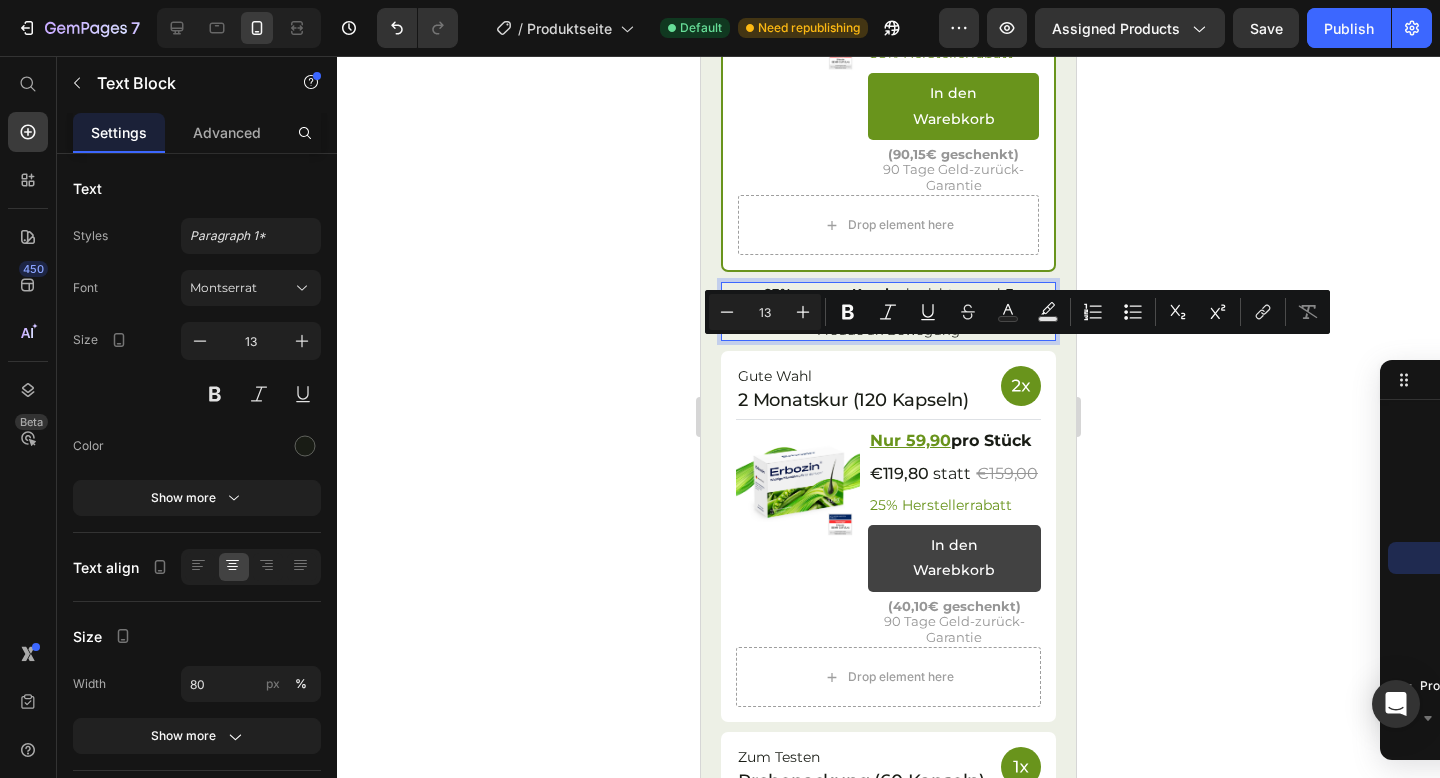 click on "93% unserer Kunden  berichten nach  3 Monaten Einnahme  von deutlich mehr Freude an Bewegung" at bounding box center (889, 311) 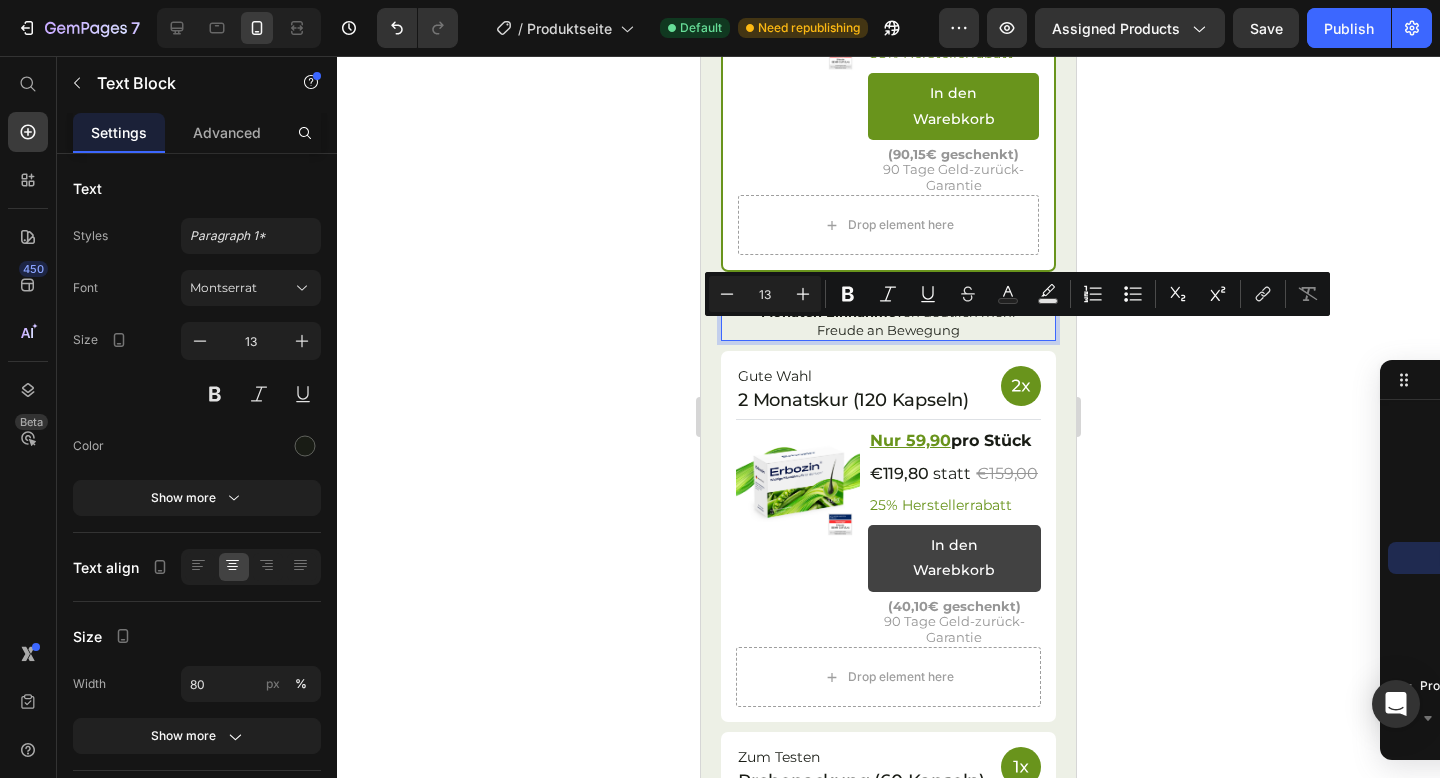 drag, startPoint x: 983, startPoint y: 332, endPoint x: 1001, endPoint y: 356, distance: 30 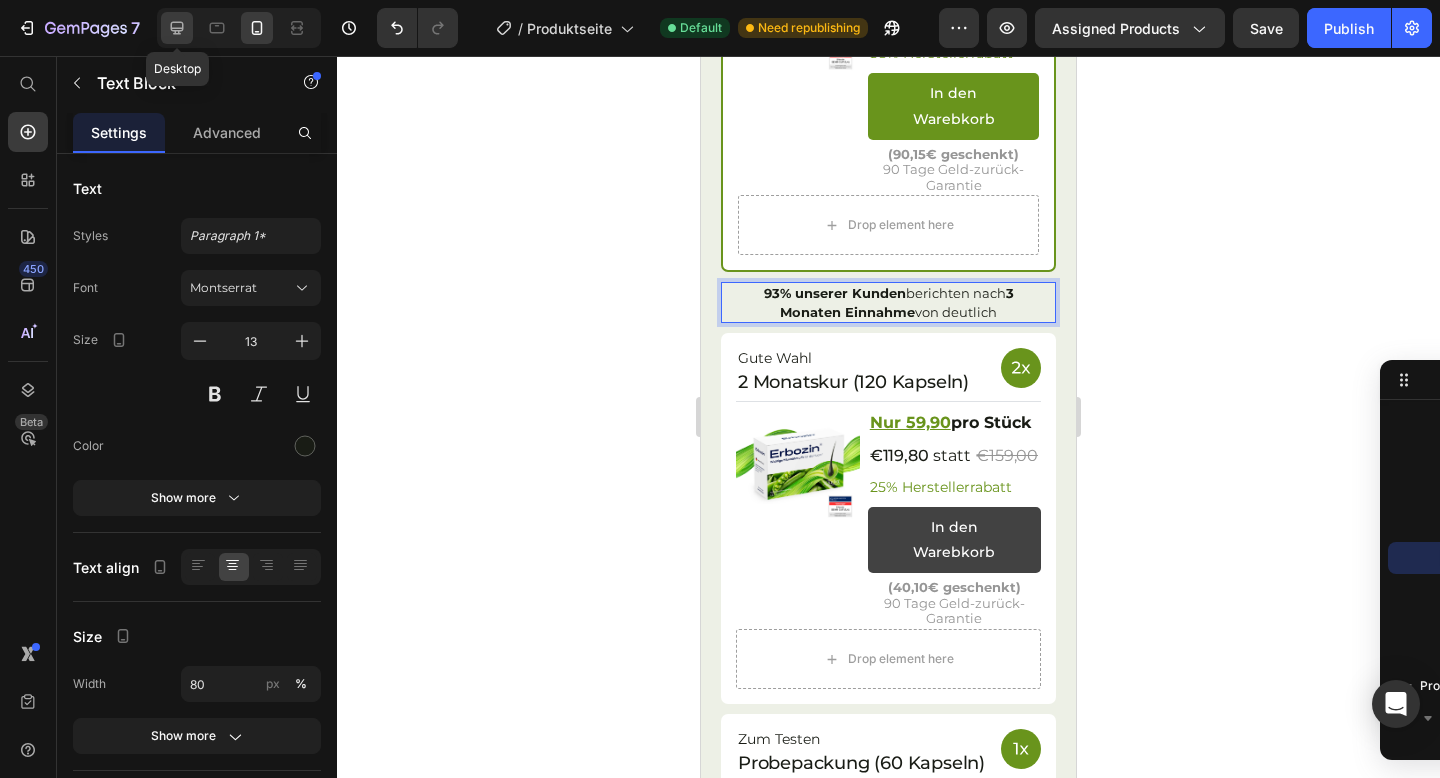 click 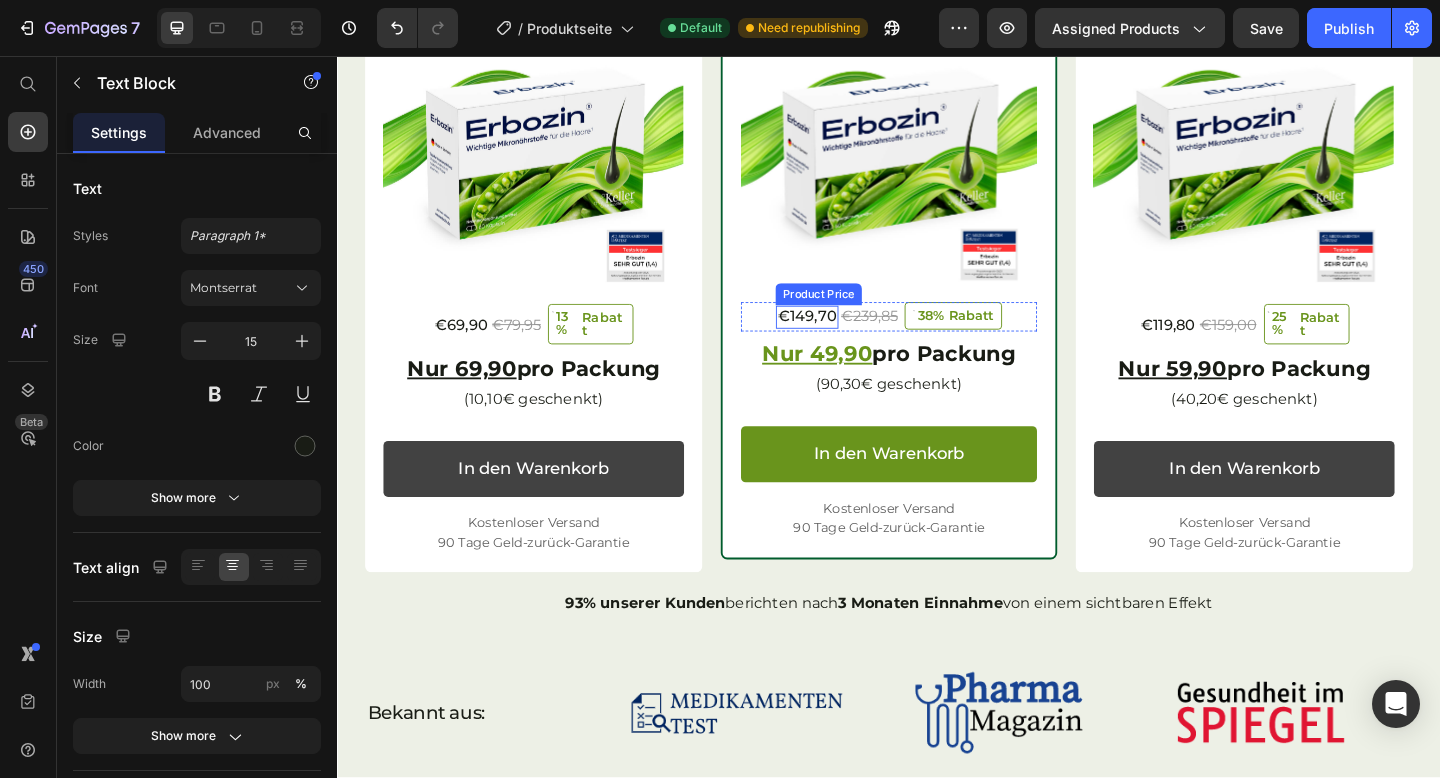 scroll, scrollTop: 1201, scrollLeft: 0, axis: vertical 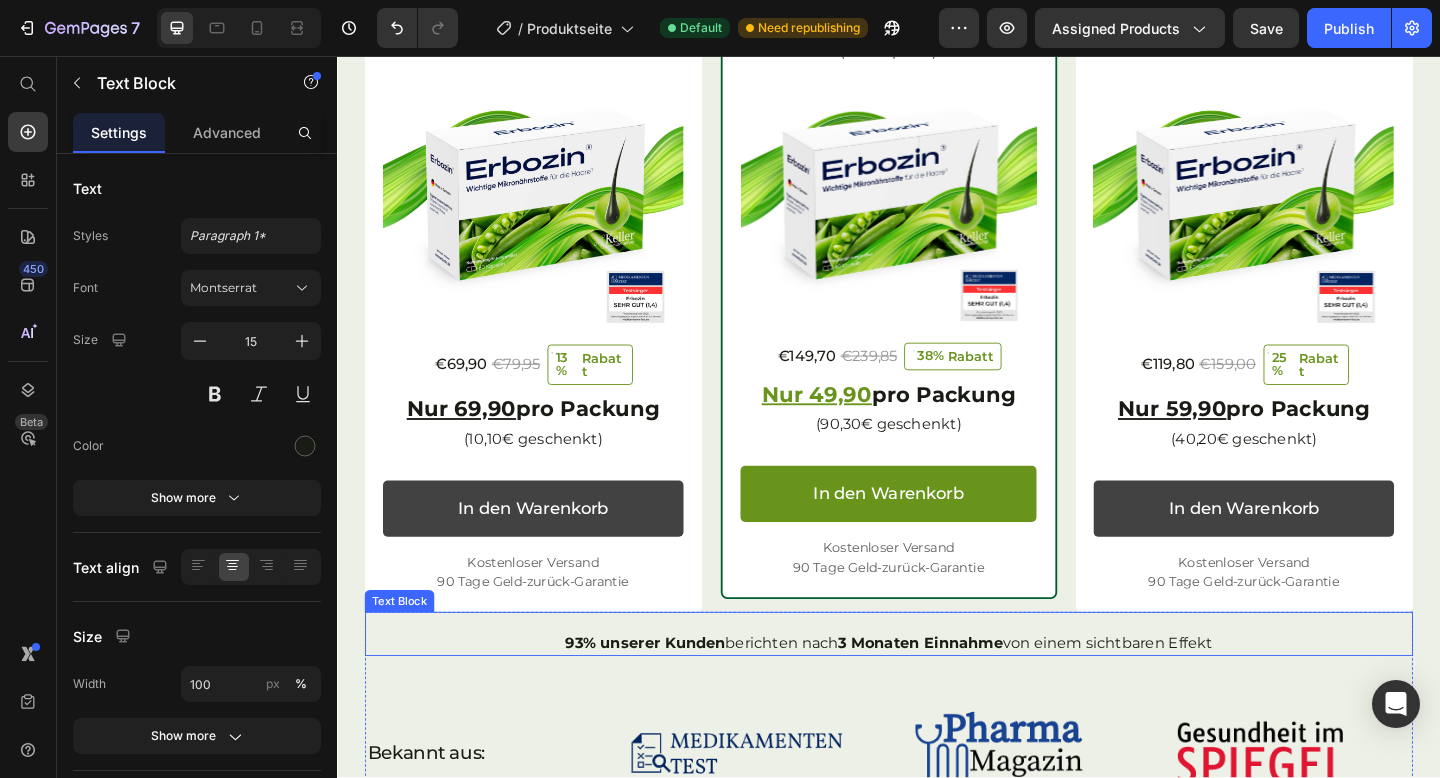 click on "3 Monaten Einnahme" at bounding box center [971, 694] 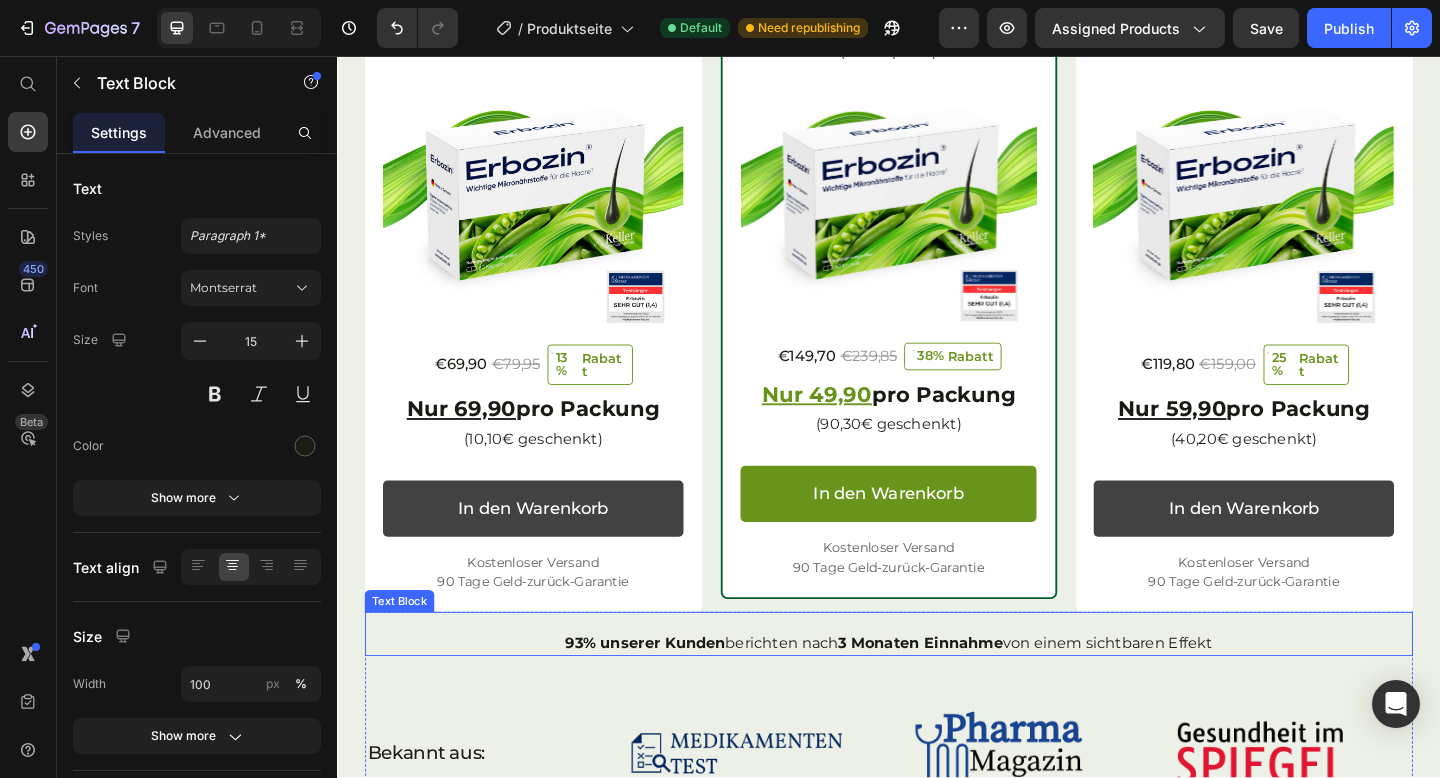 click on "3 Monaten Einnahme" at bounding box center (971, 694) 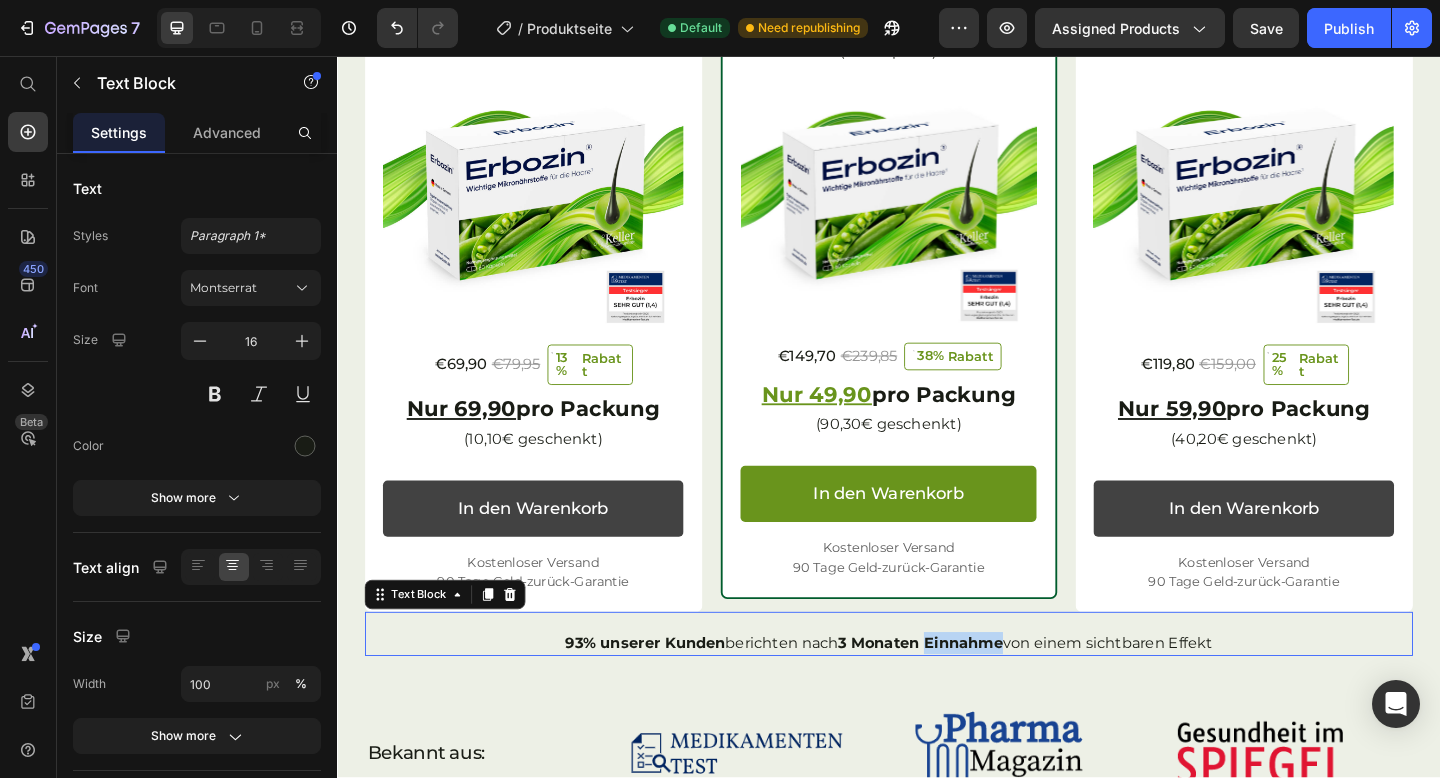 click on "3 Monaten Einnahme" at bounding box center [971, 694] 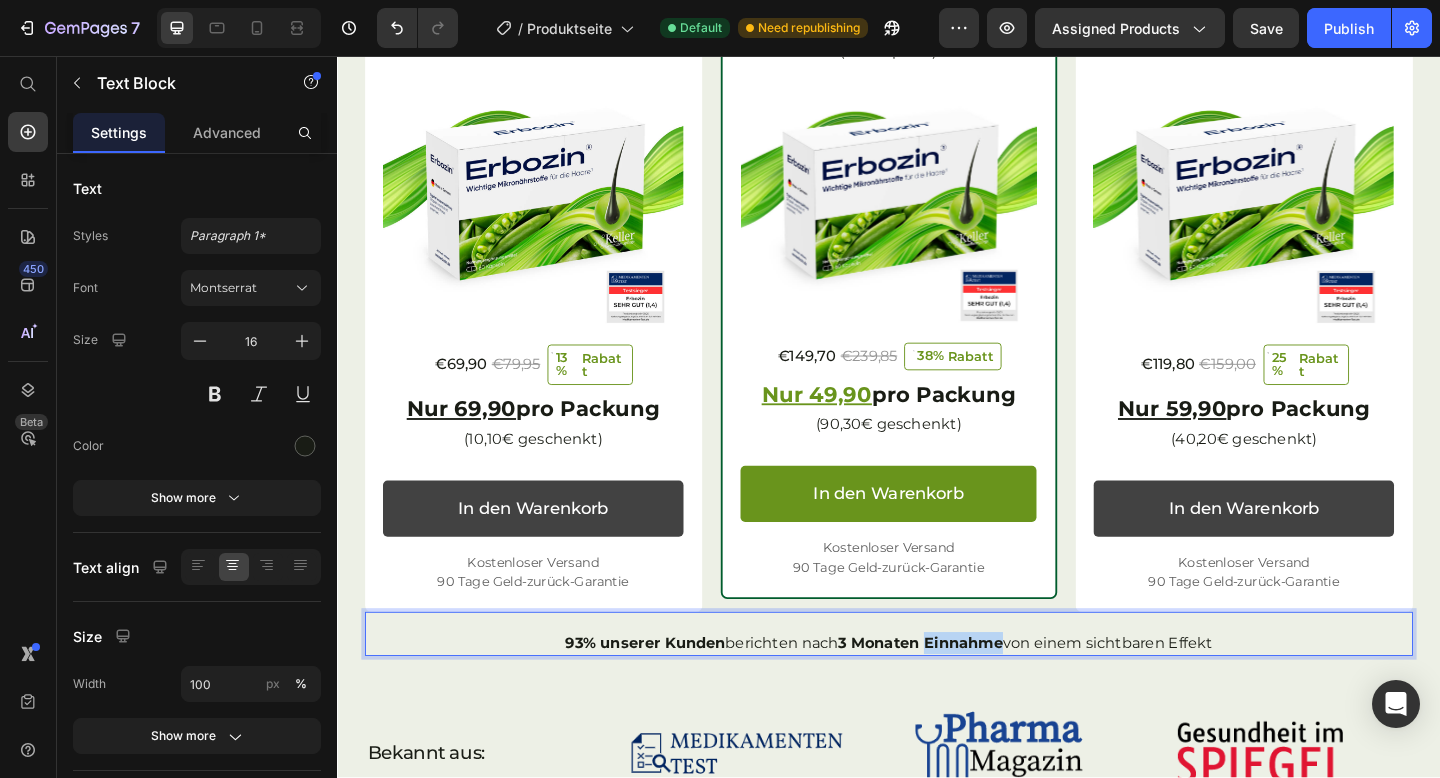 click on "3 Monaten Einnahme" at bounding box center (971, 694) 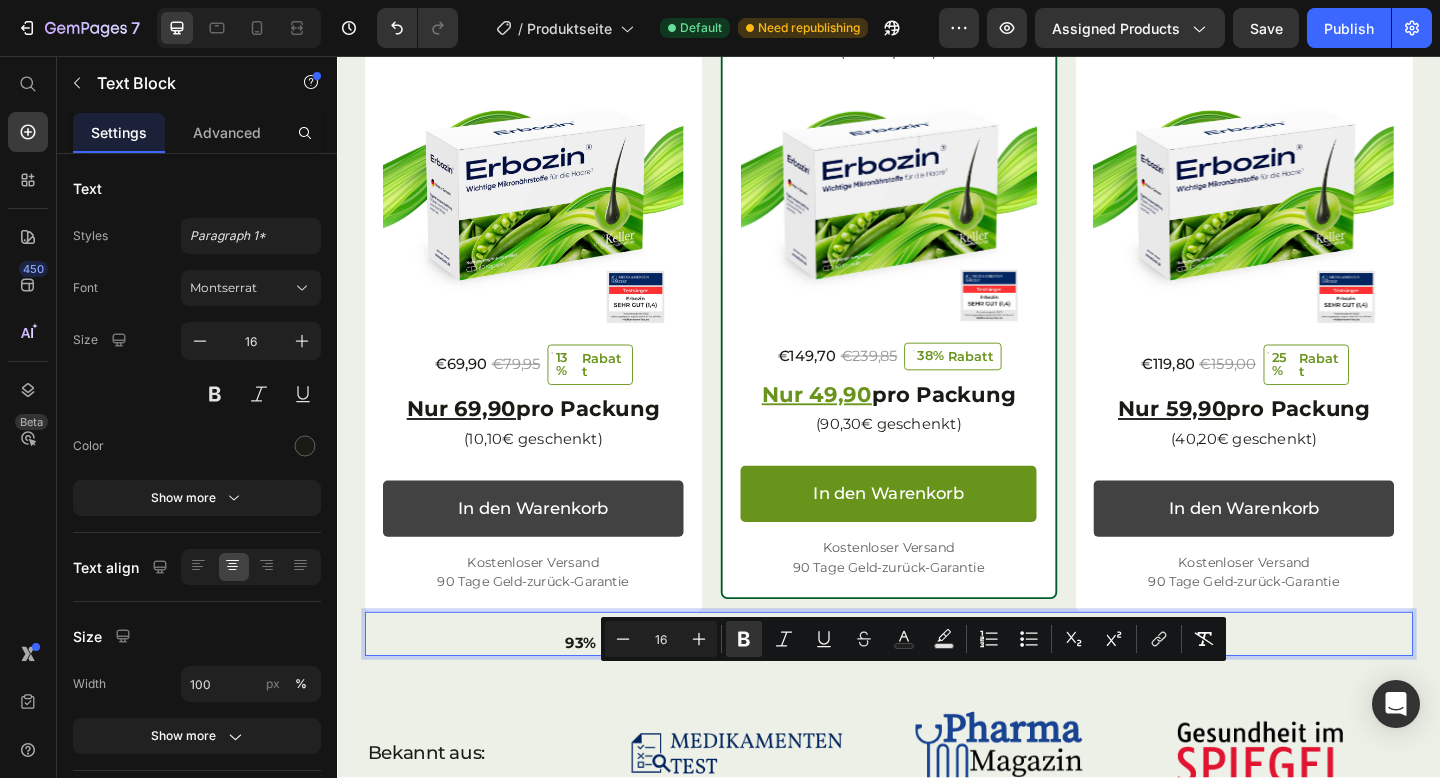 click on "3 Monaten Einnahme" at bounding box center [971, 694] 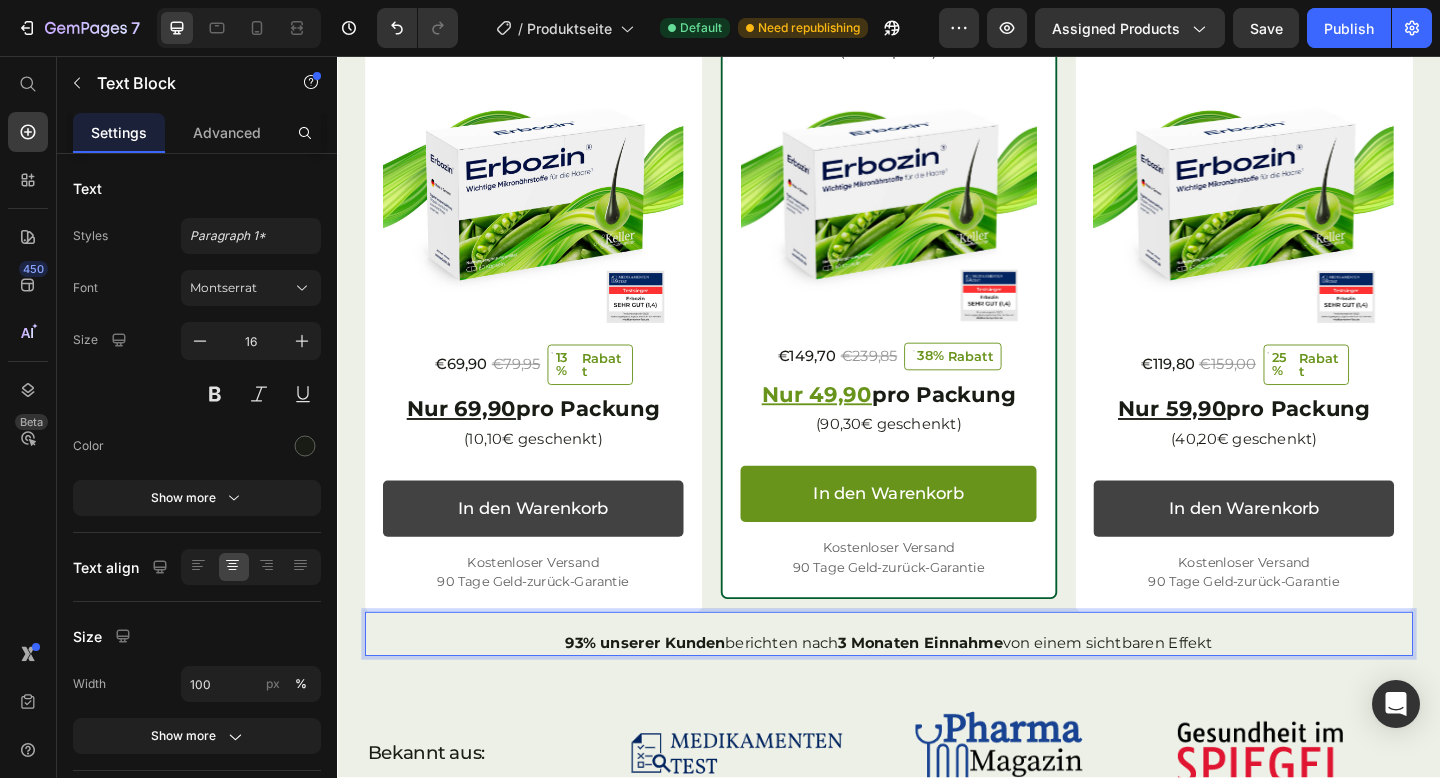 click on "3 Monaten Einnahme" at bounding box center (971, 694) 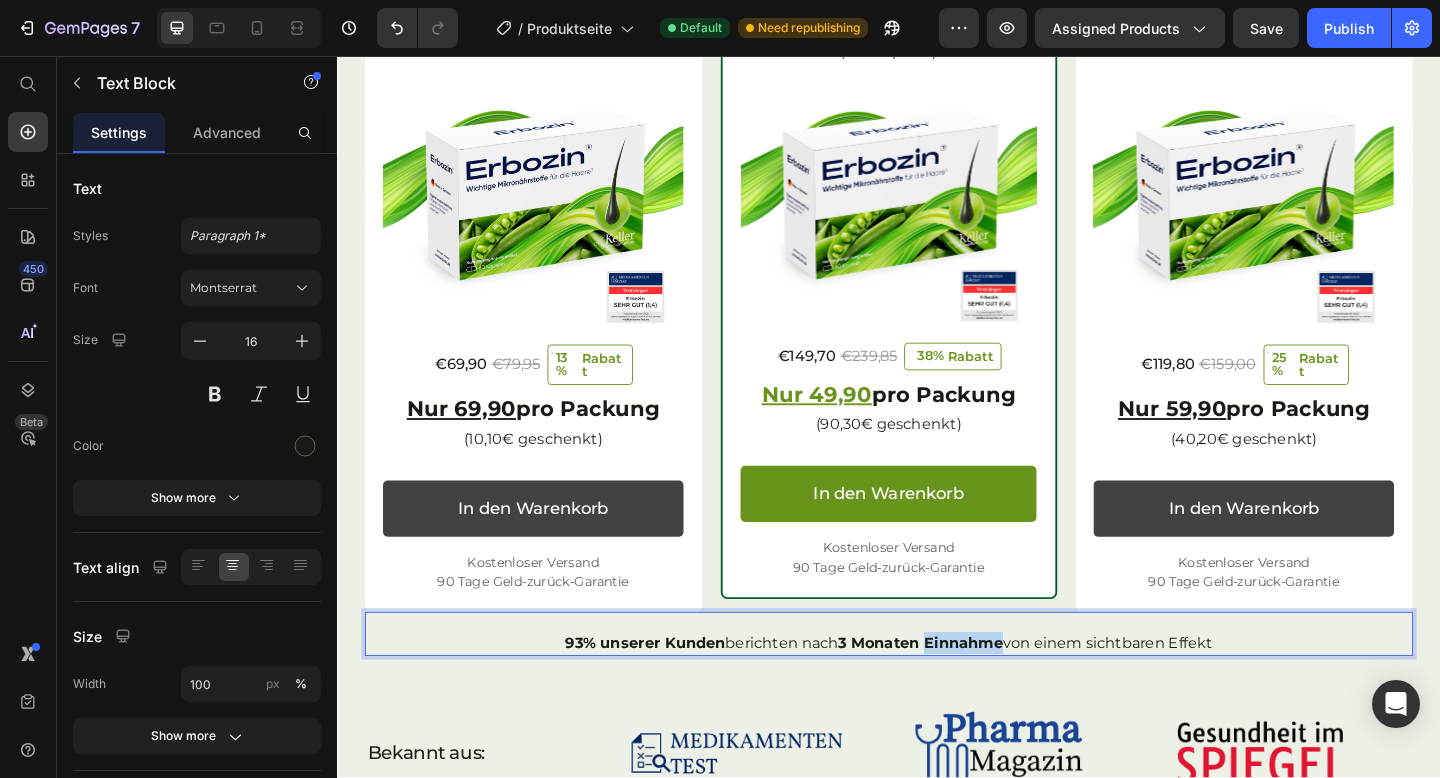 click on "3 Monaten Einnahme" at bounding box center [971, 694] 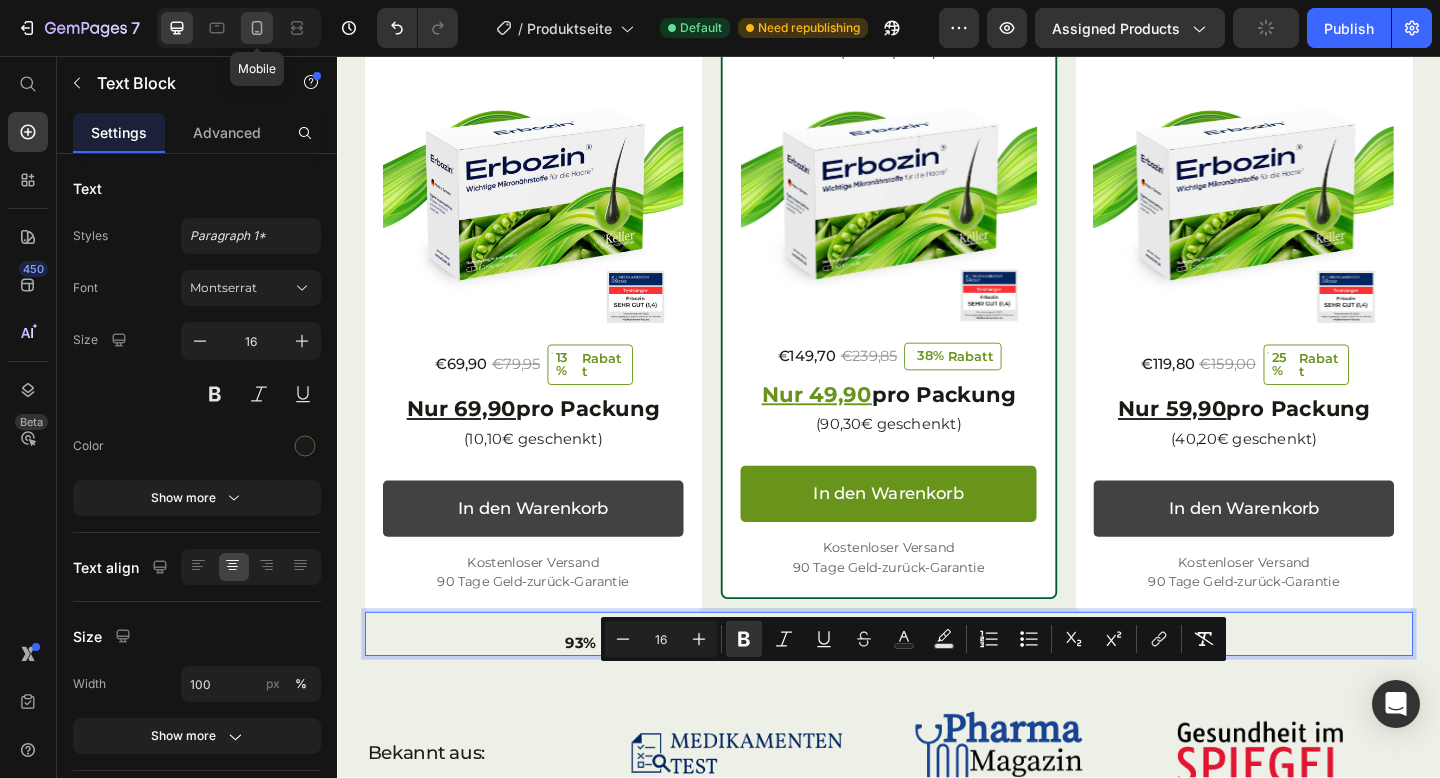 click 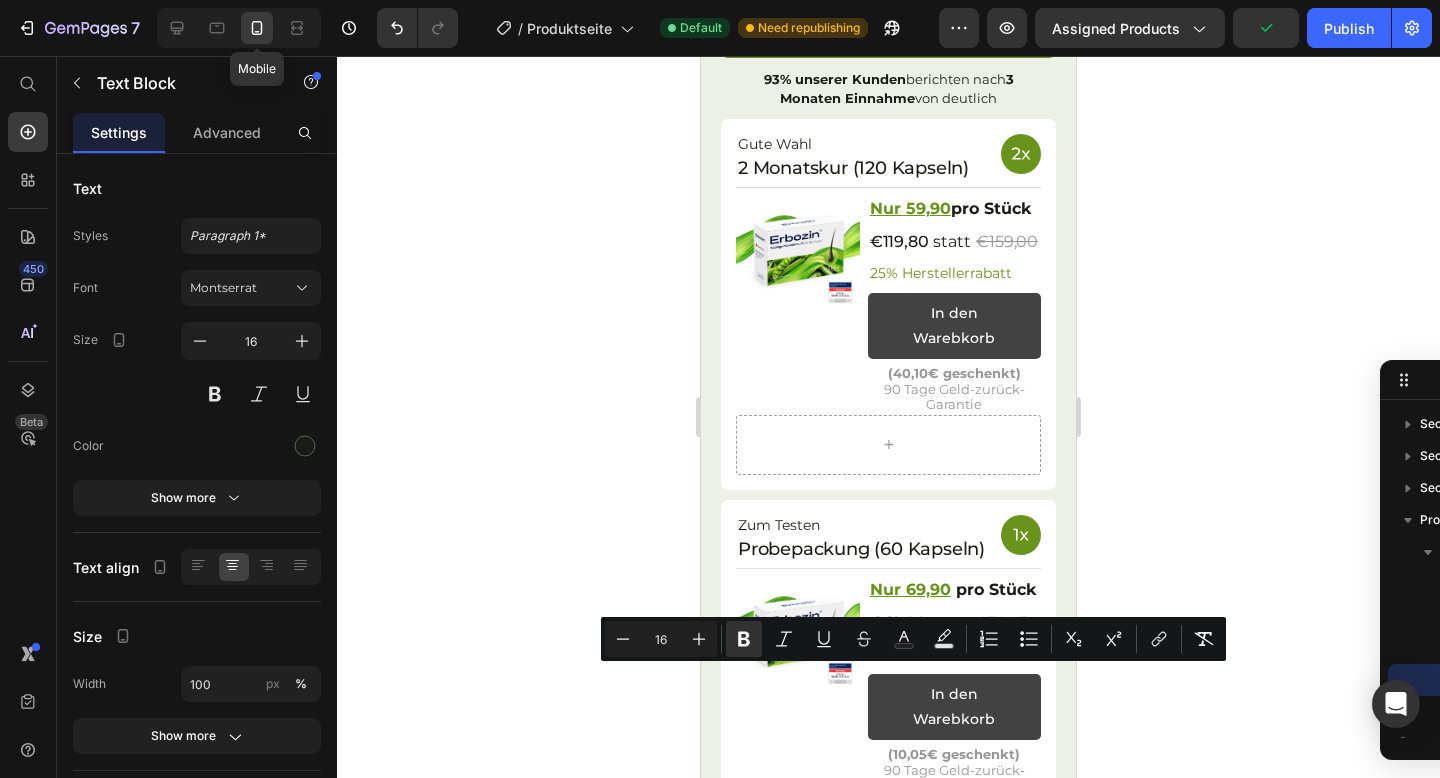 type on "14" 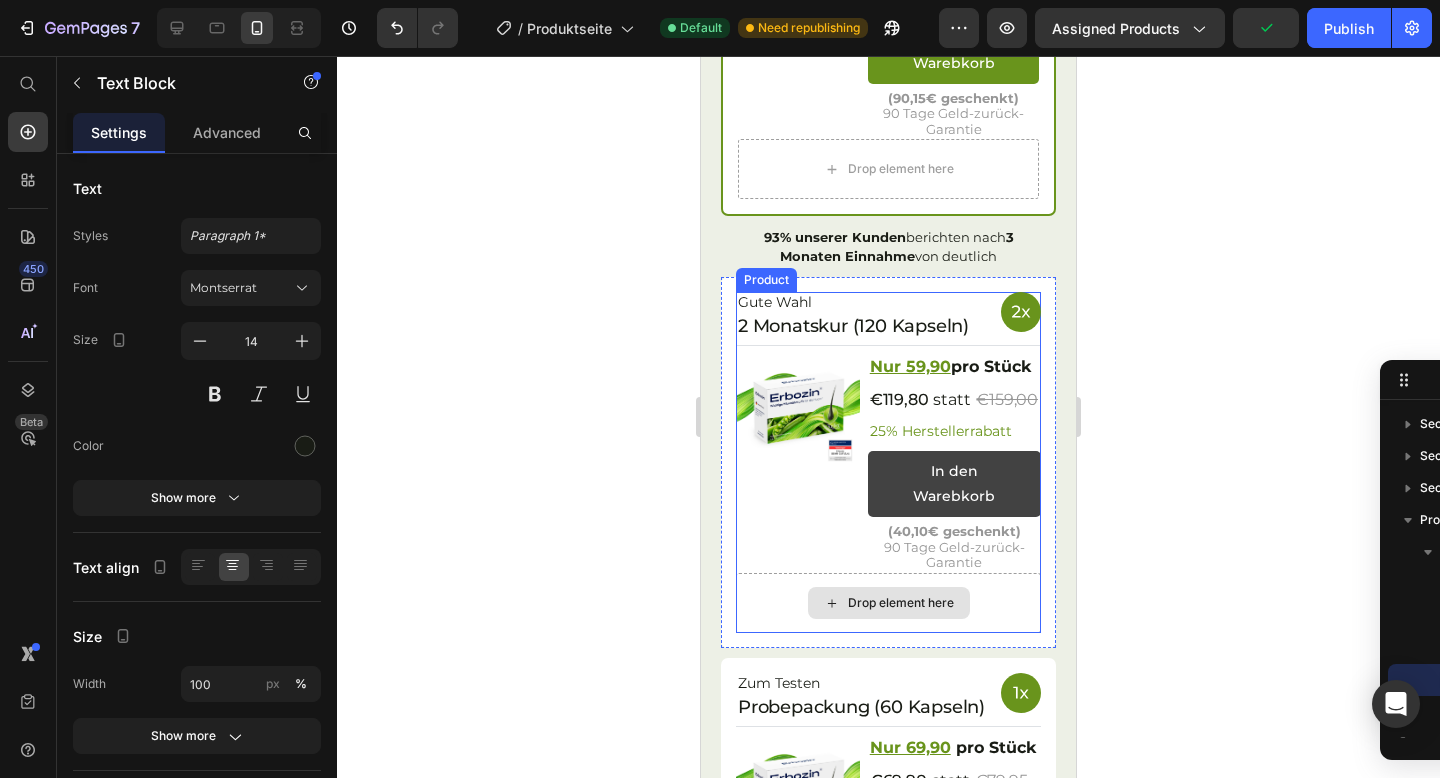 scroll, scrollTop: 964, scrollLeft: 0, axis: vertical 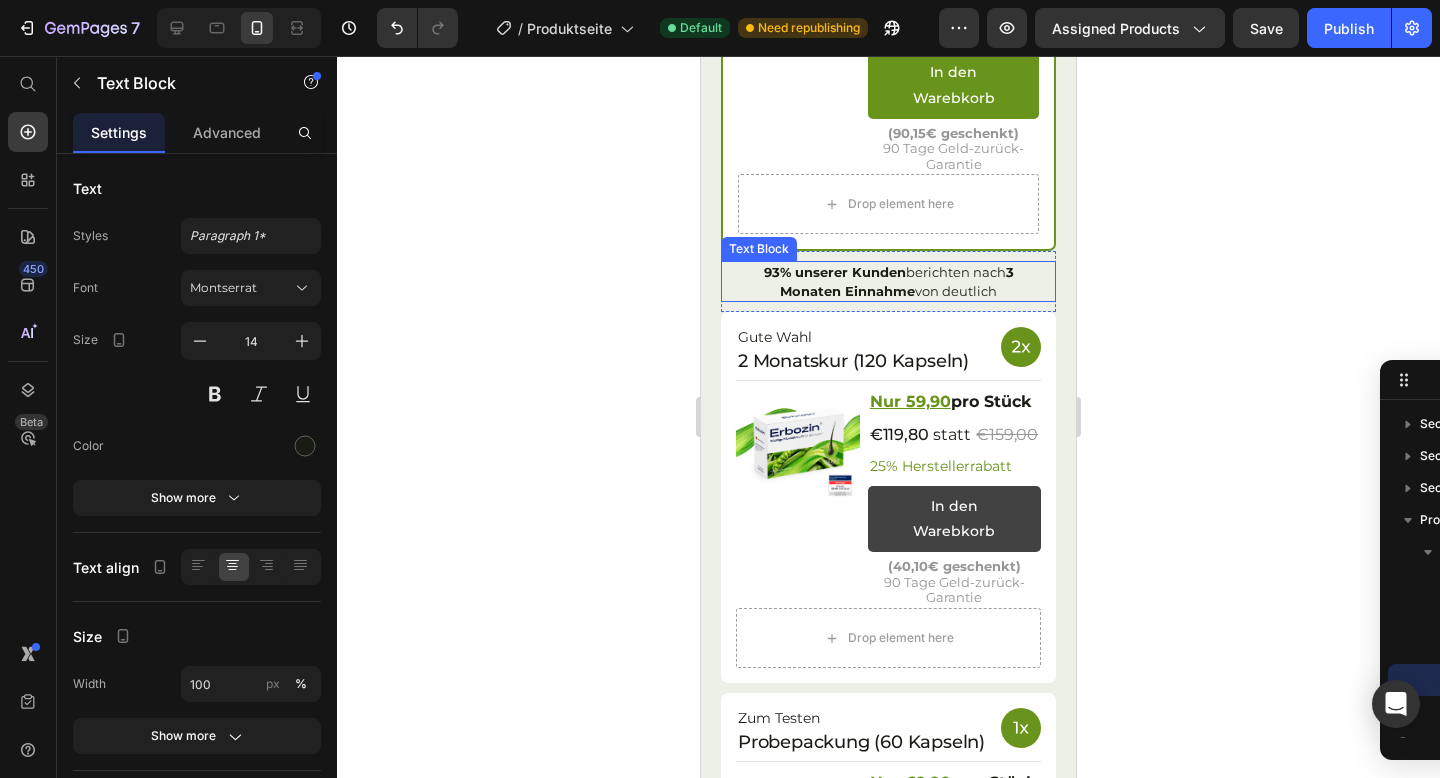 click on "3 Monaten Einnahme" at bounding box center [897, 281] 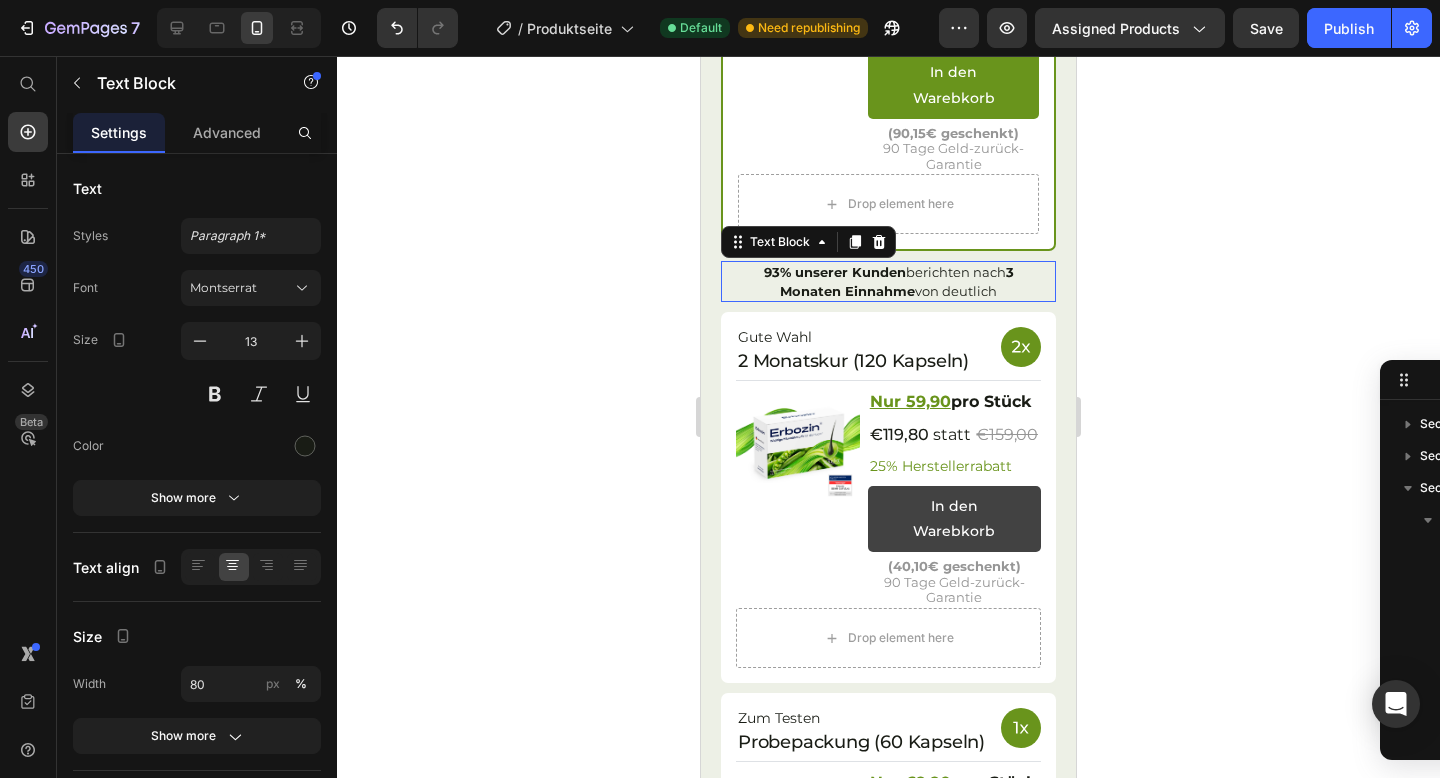 click on "3 Monaten Einnahme" at bounding box center [897, 281] 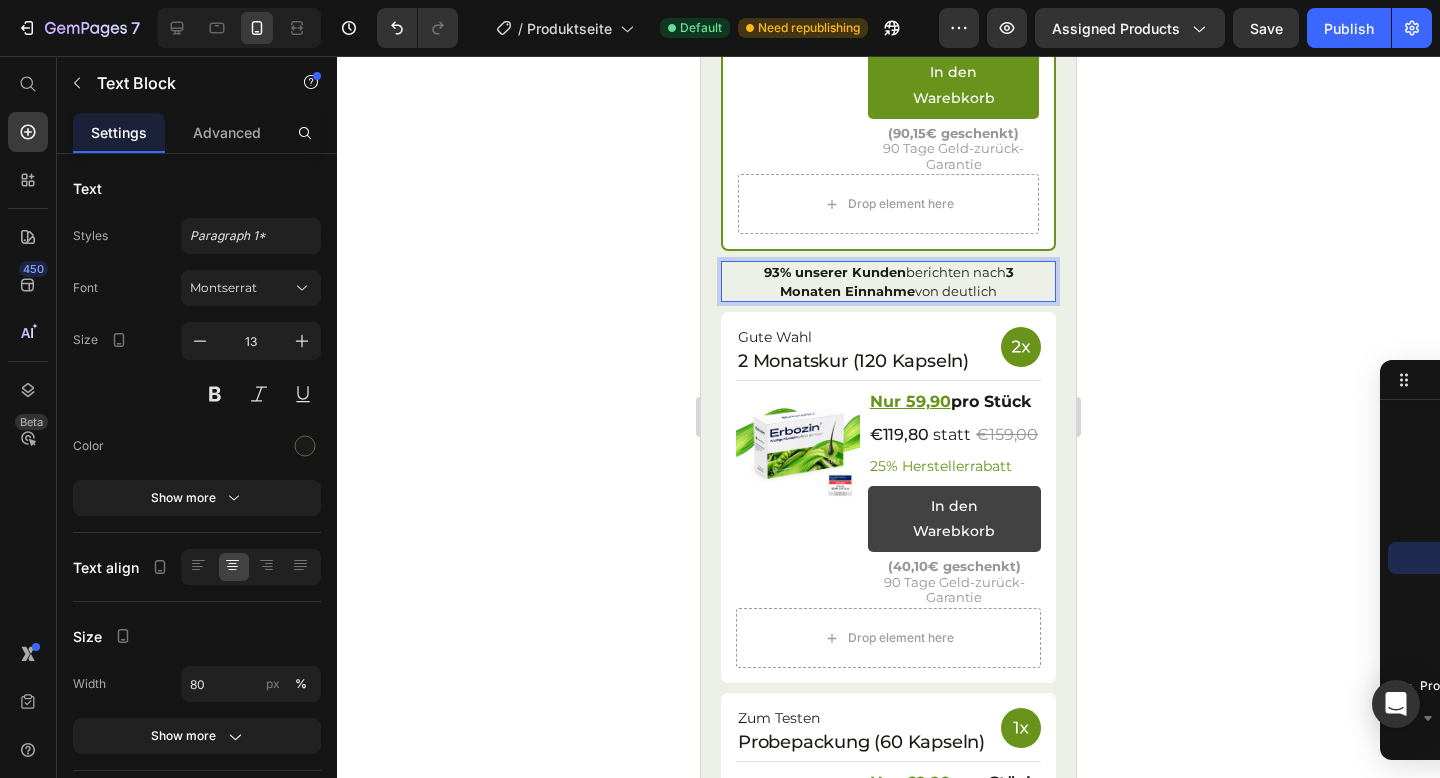 click on "3 Monaten Einnahme" at bounding box center (897, 281) 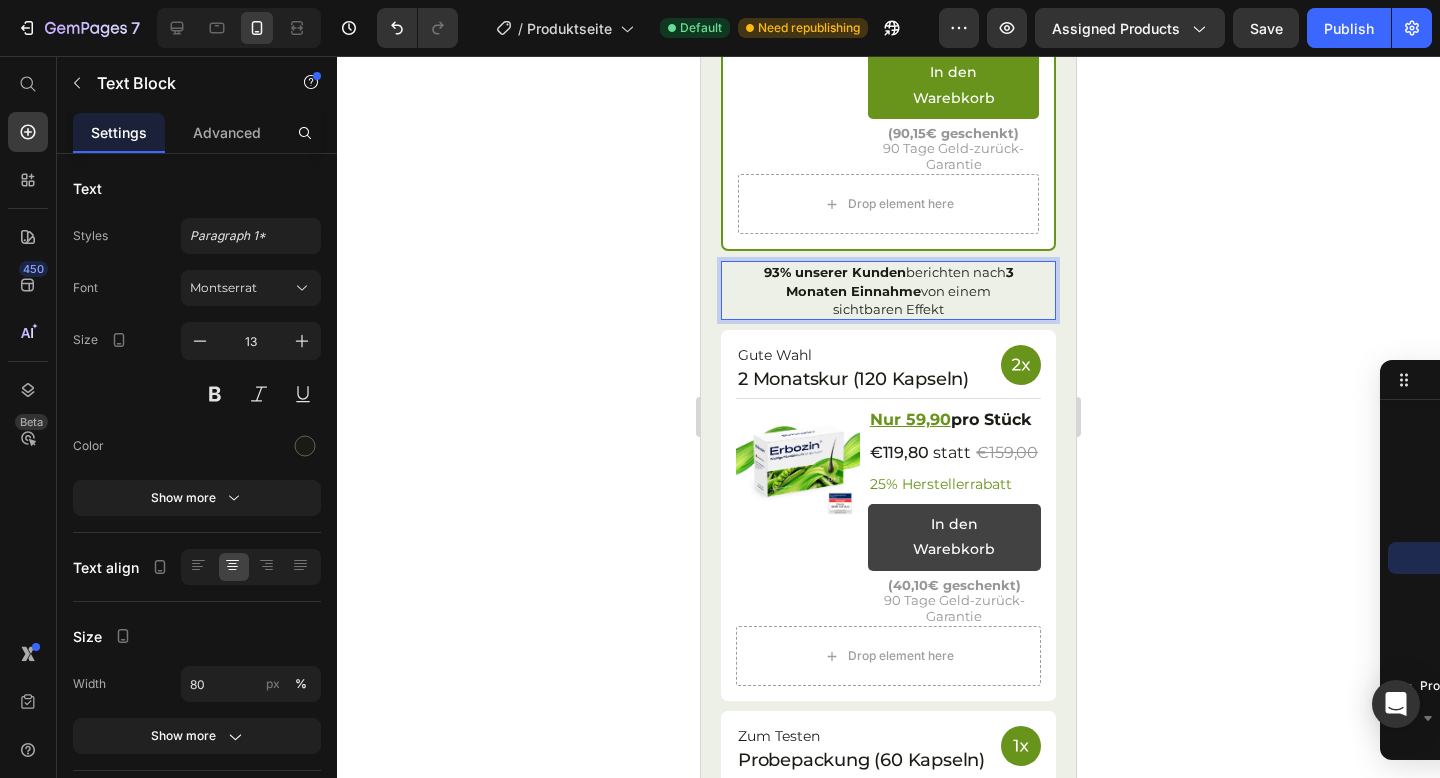 click 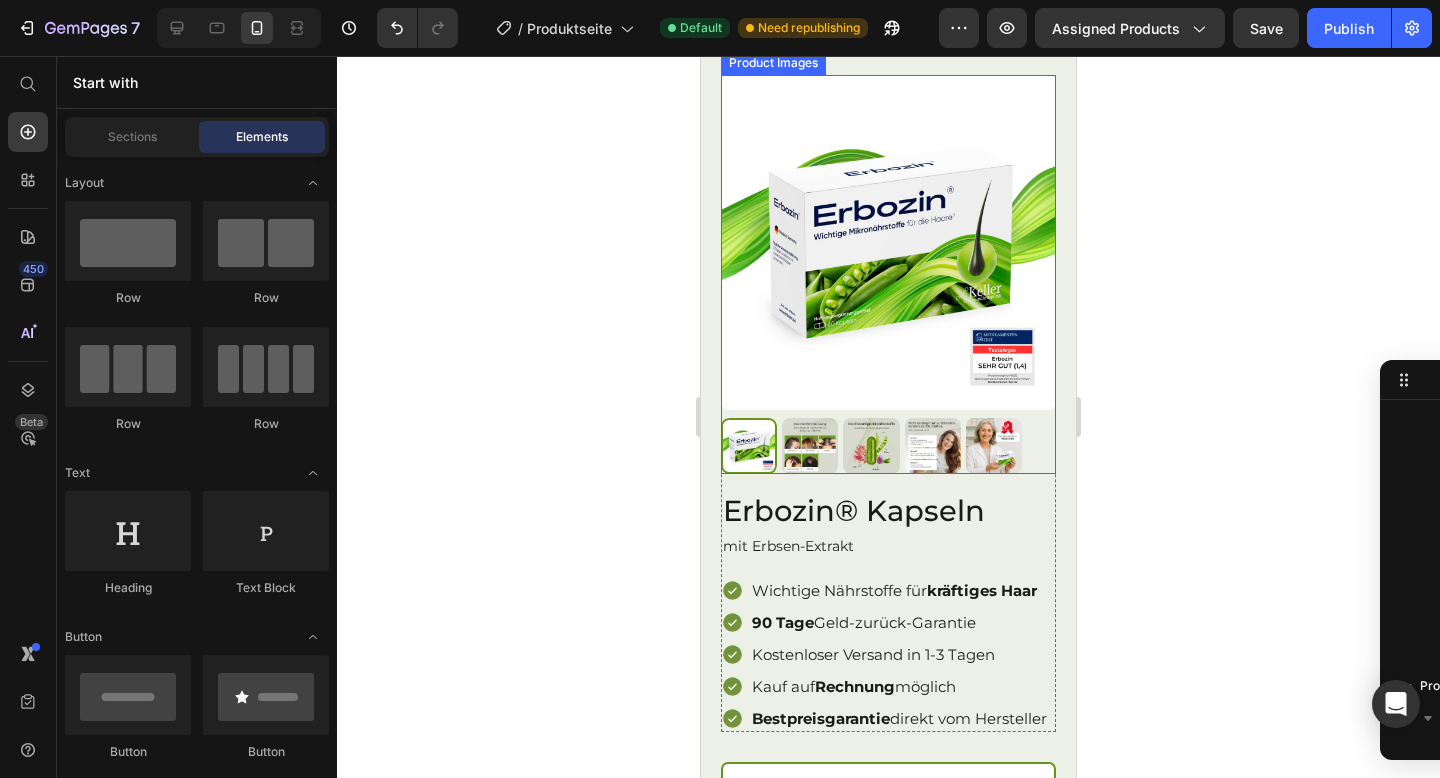 scroll, scrollTop: 221, scrollLeft: 0, axis: vertical 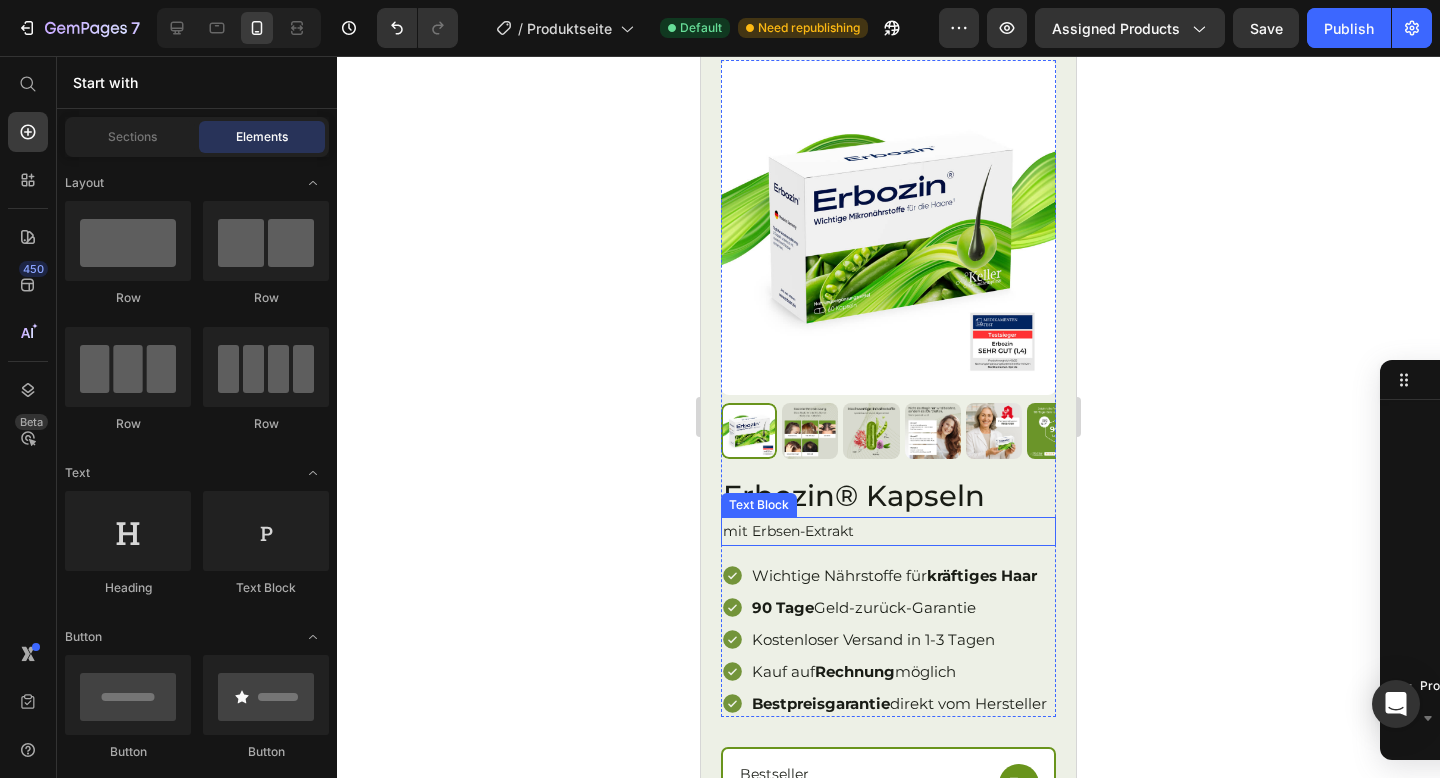 click on "mit Erbsen-Extrakt" at bounding box center [888, 531] 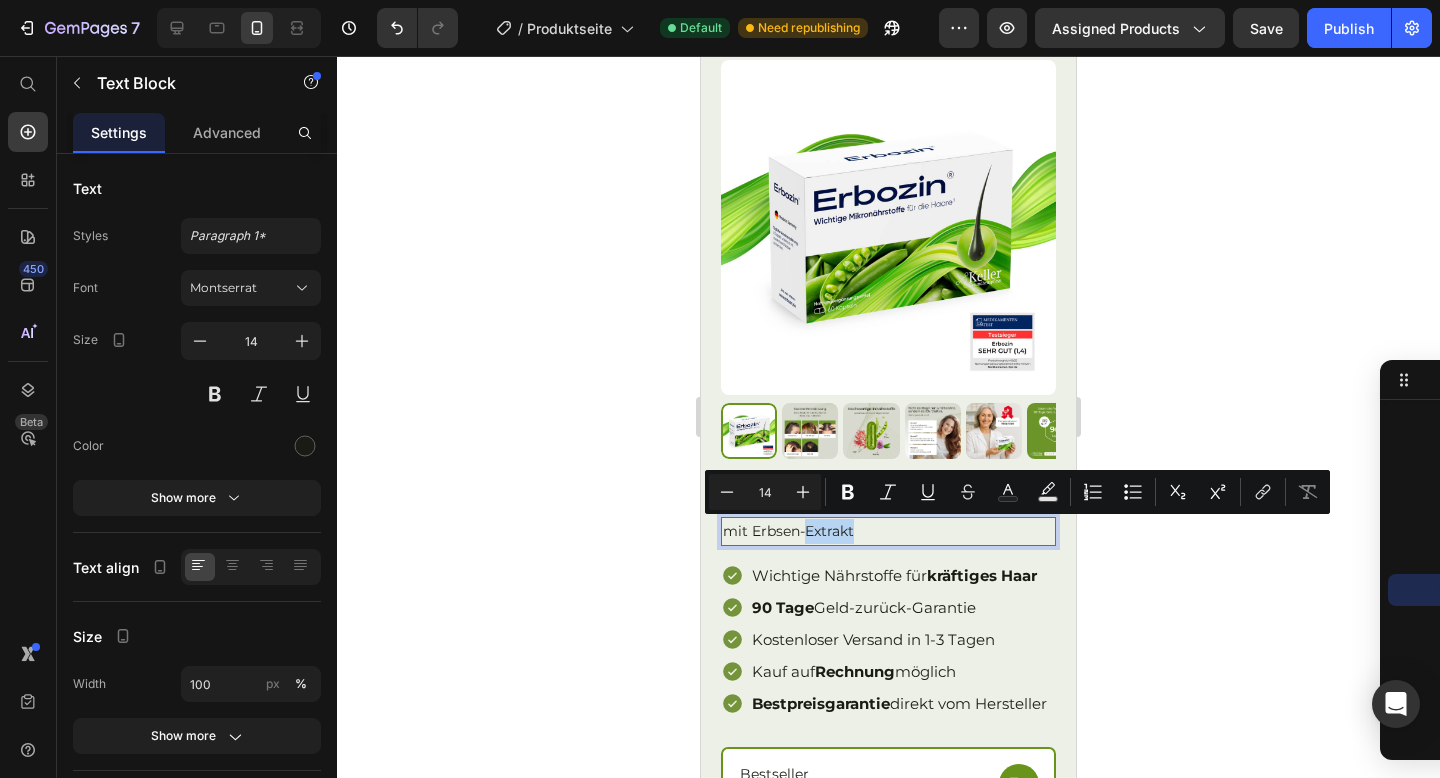 click on "mit Erbsen-Extrakt" at bounding box center [888, 531] 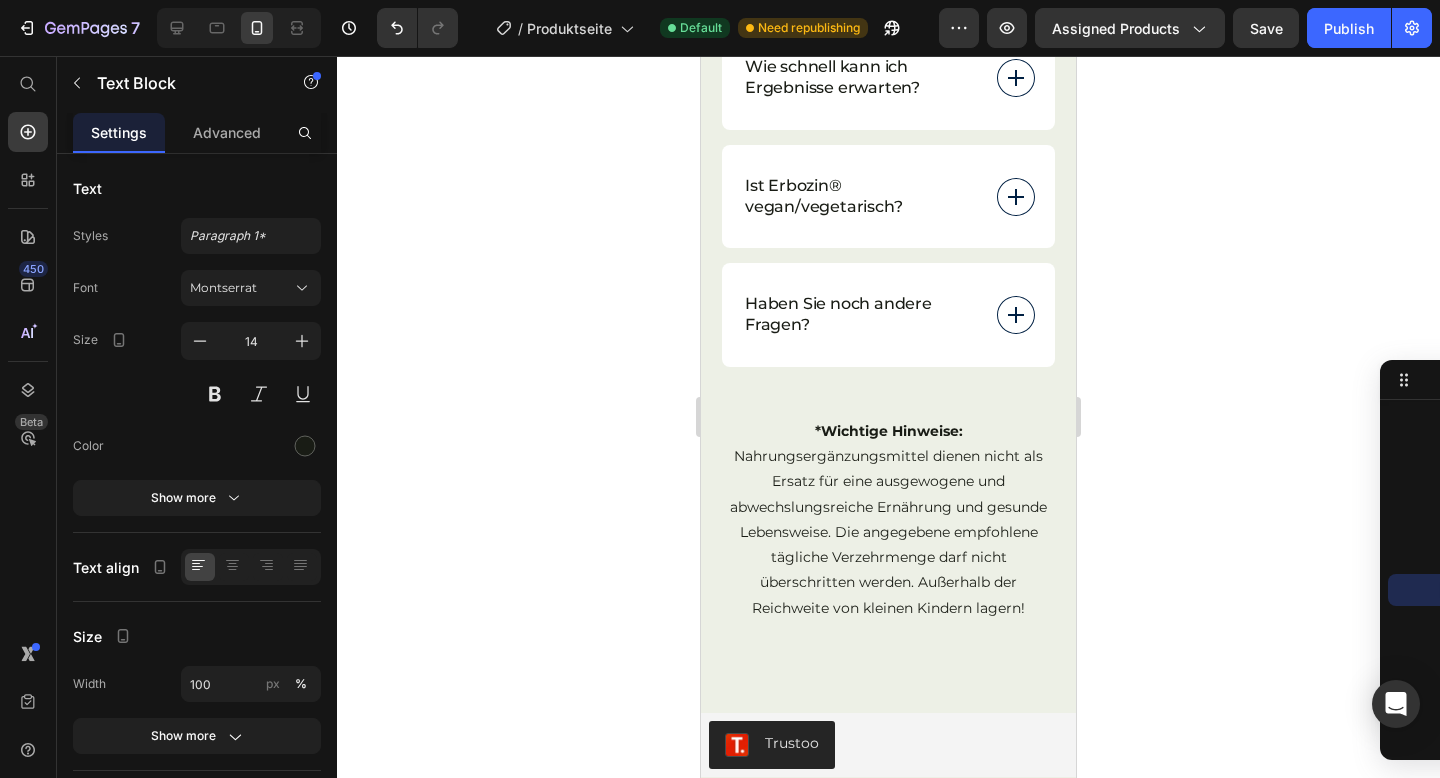 scroll, scrollTop: 11878, scrollLeft: 0, axis: vertical 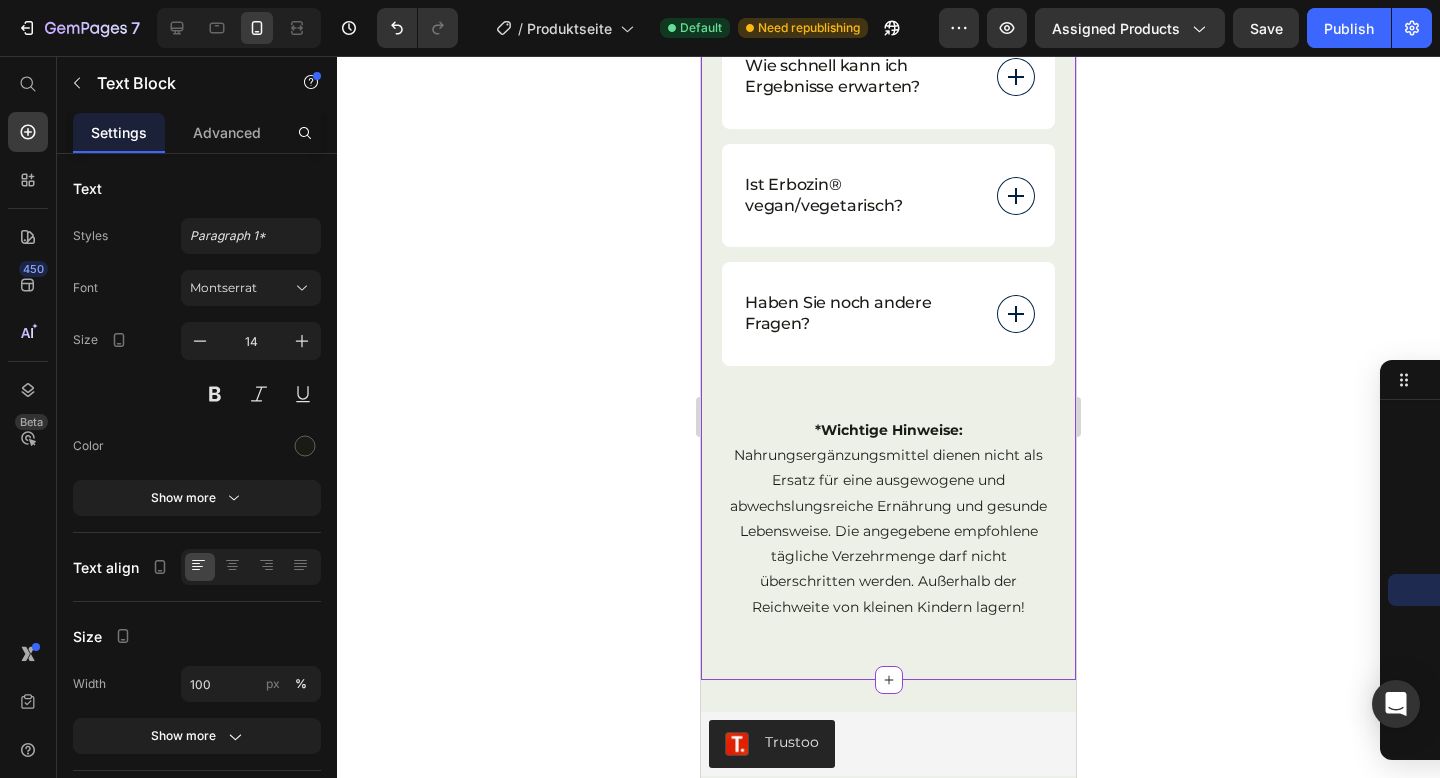 click on "Nahrungsergänzungsmittel dienen nicht als Ersatz für eine ausgewogene und abwechslungsreiche Ernährung und gesunde Lebensweise. Die angegebene empfohlene tägliche Verzehrmenge darf nicht überschritten werden. Außerhalb der Reichweite von kleinen Kindern lagern!" at bounding box center (888, 531) 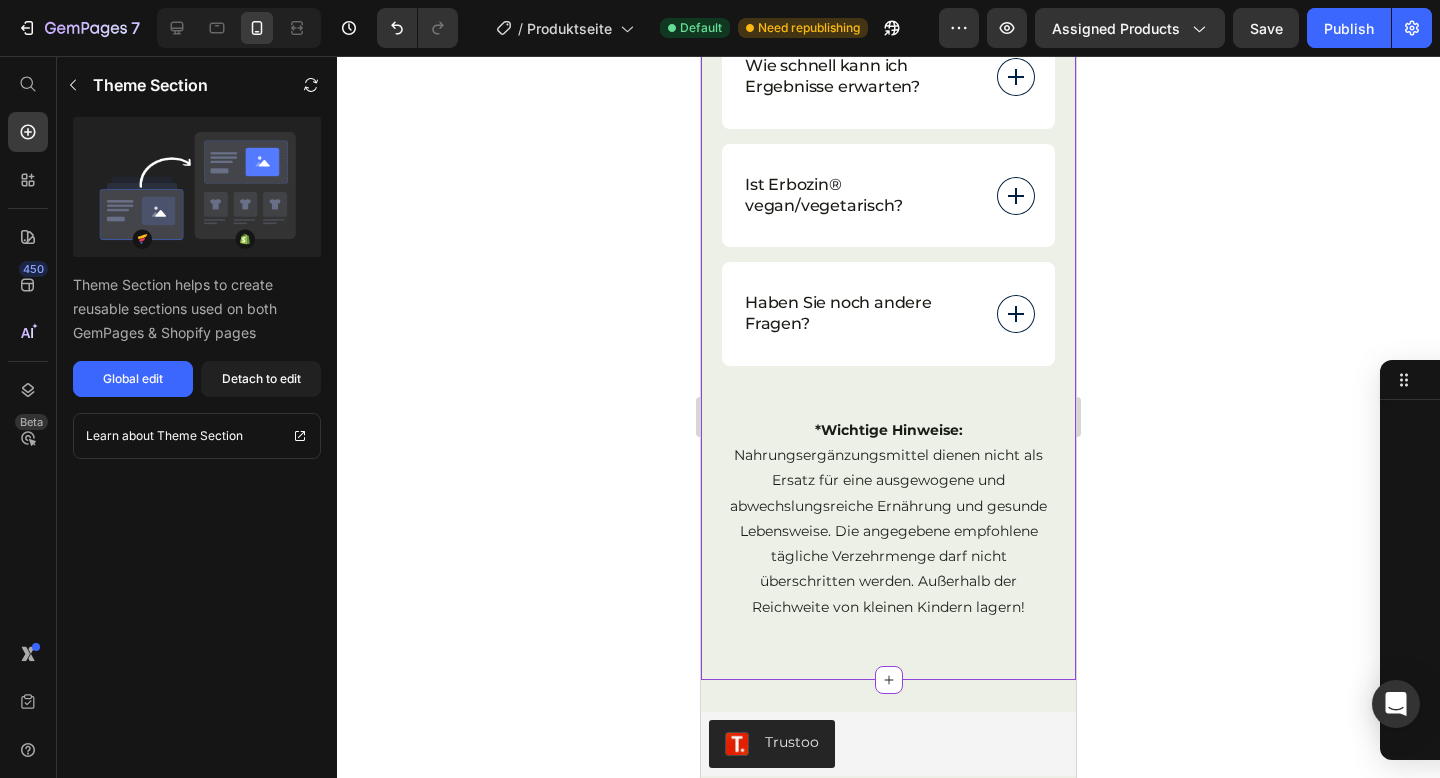 scroll, scrollTop: 1110, scrollLeft: 0, axis: vertical 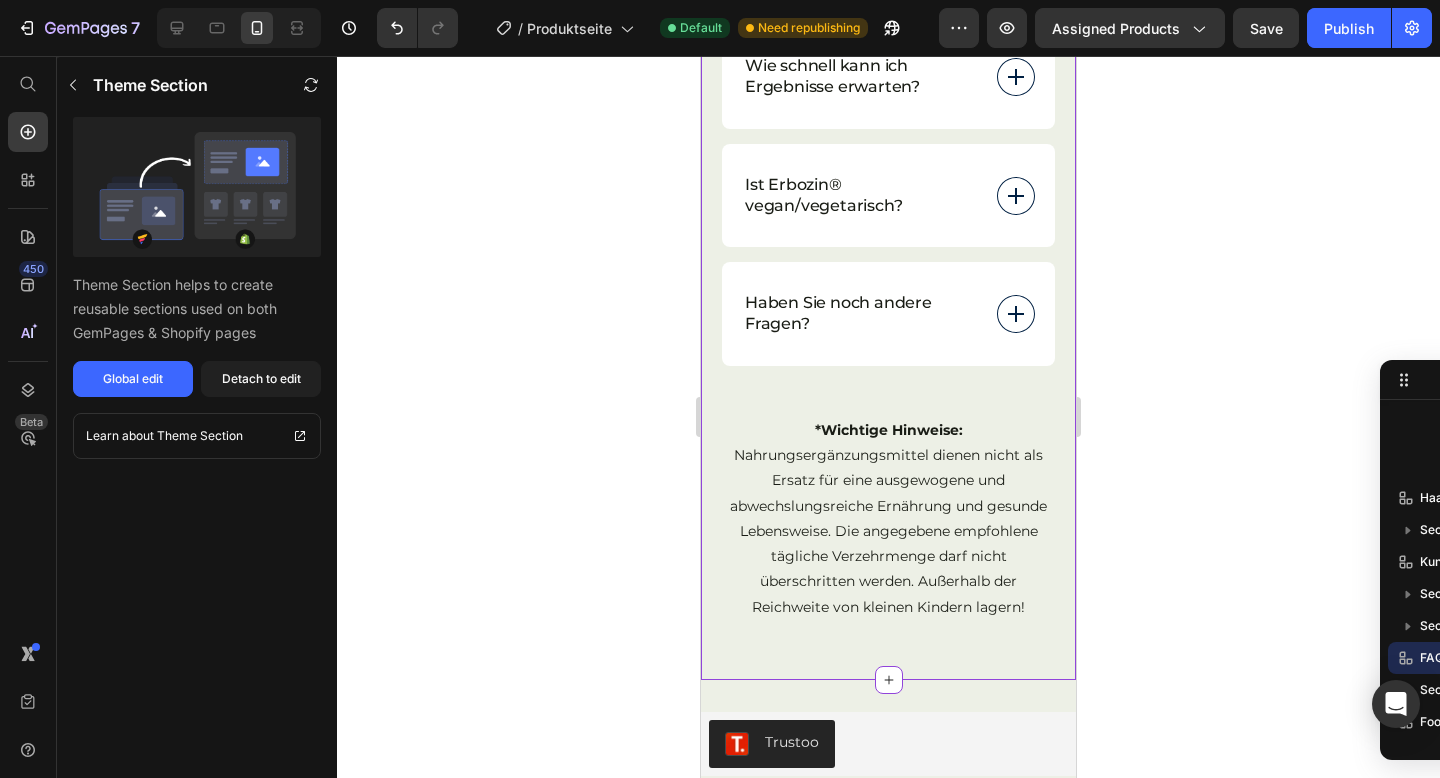 click on "Nahrungsergänzungsmittel dienen nicht als Ersatz für eine ausgewogene und abwechslungsreiche Ernährung und gesunde Lebensweise. Die angegebene empfohlene tägliche Verzehrmenge darf nicht überschritten werden. Außerhalb der Reichweite von kleinen Kindern lagern!" at bounding box center (888, 531) 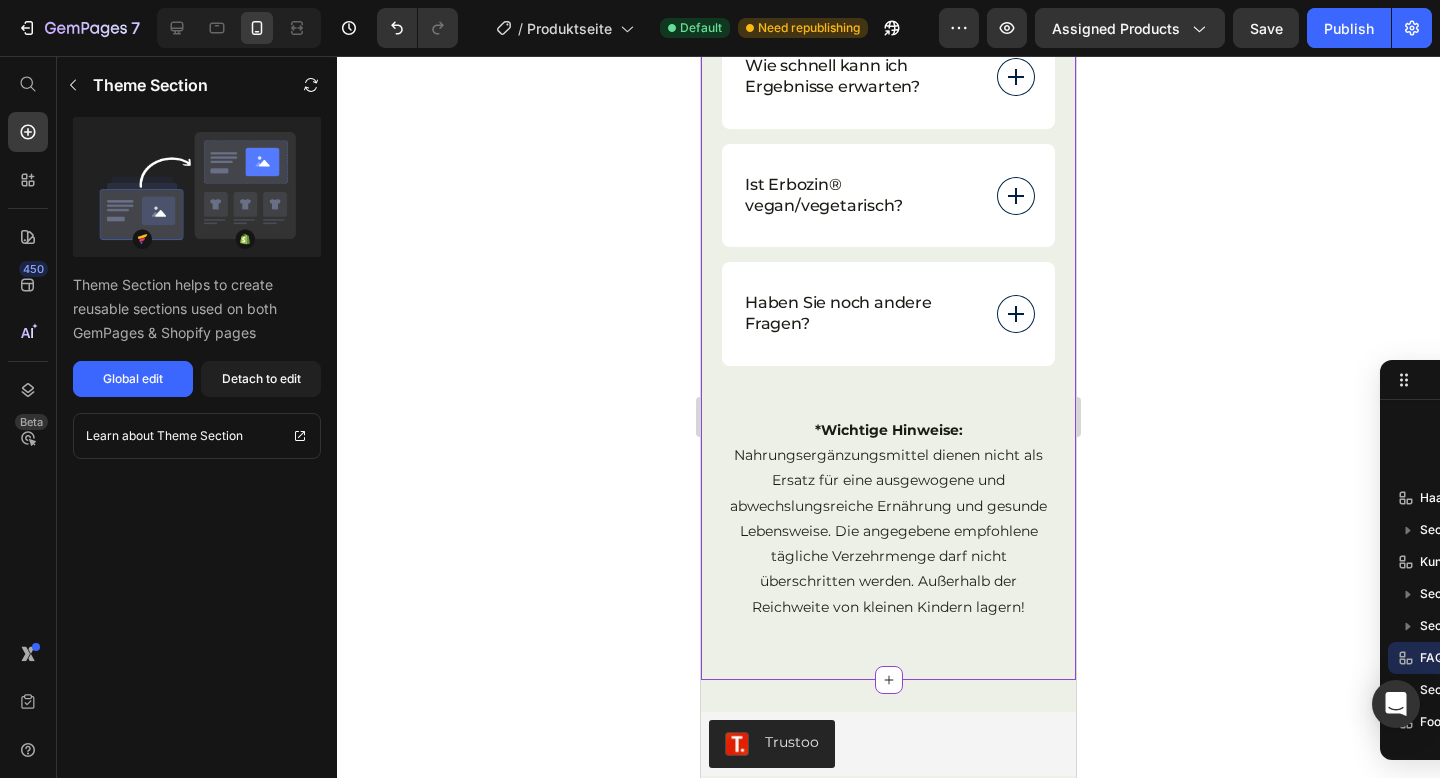 click on "Nahrungsergänzungsmittel dienen nicht als Ersatz für eine ausgewogene und abwechslungsreiche Ernährung und gesunde Lebensweise. Die angegebene empfohlene tägliche Verzehrmenge darf nicht überschritten werden. Außerhalb der Reichweite von kleinen Kindern lagern!" at bounding box center [888, 531] 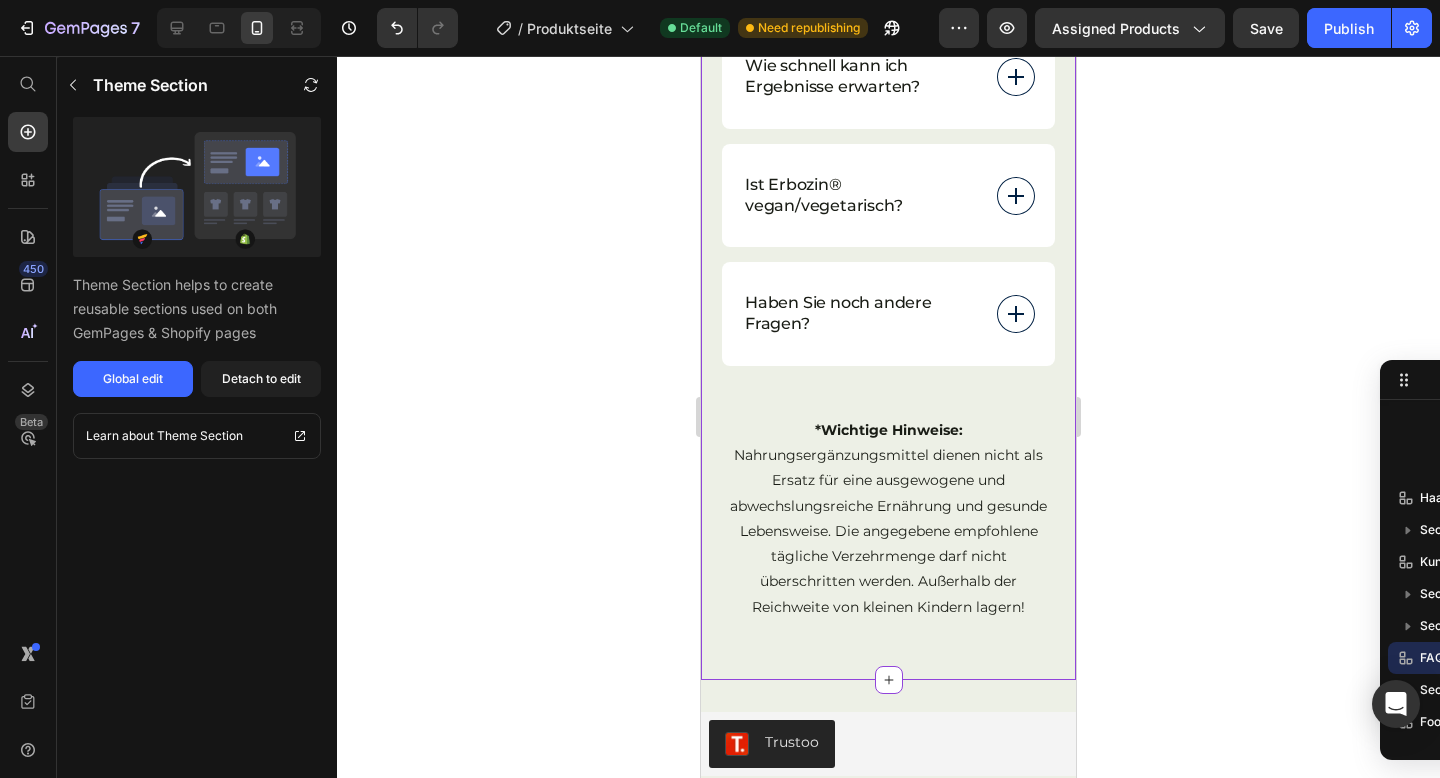 scroll, scrollTop: 11917, scrollLeft: 0, axis: vertical 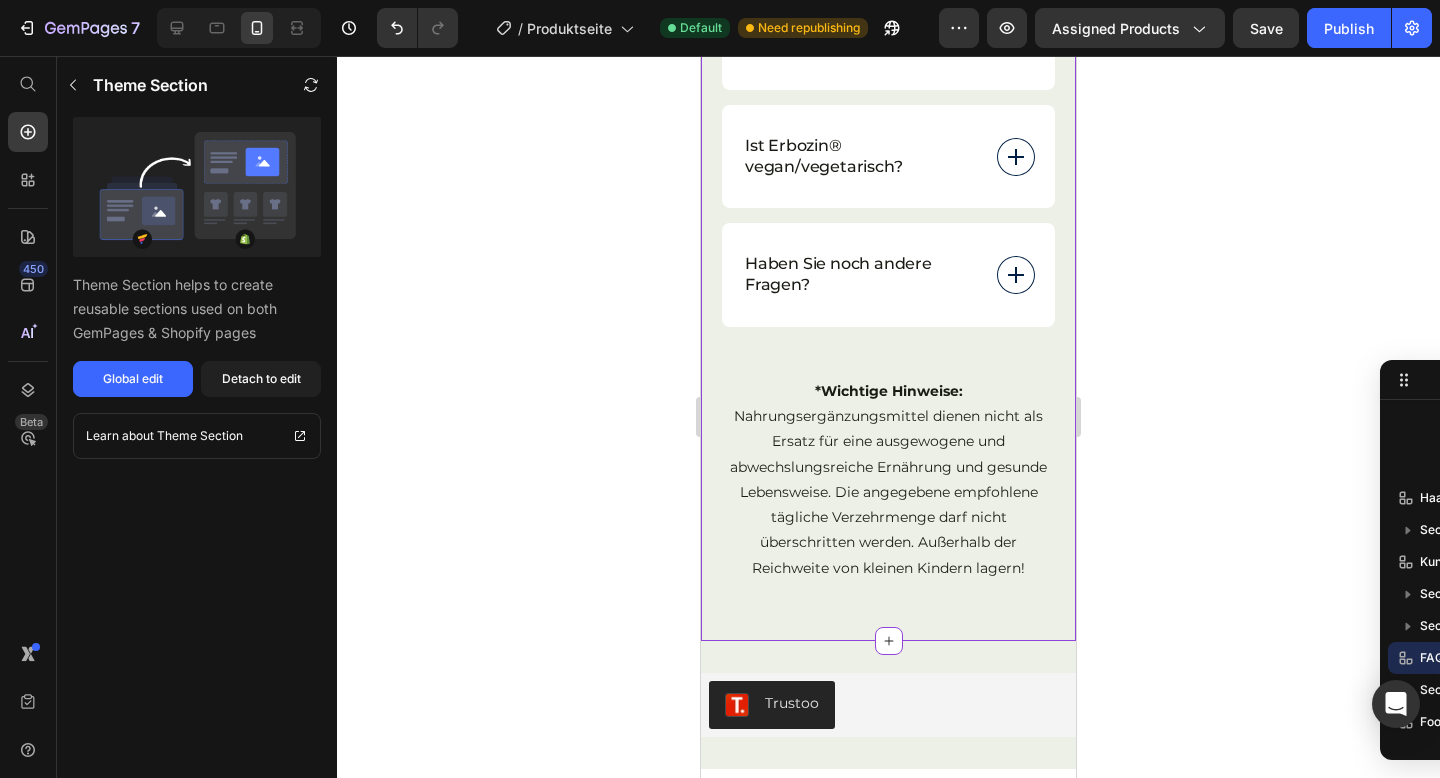 click 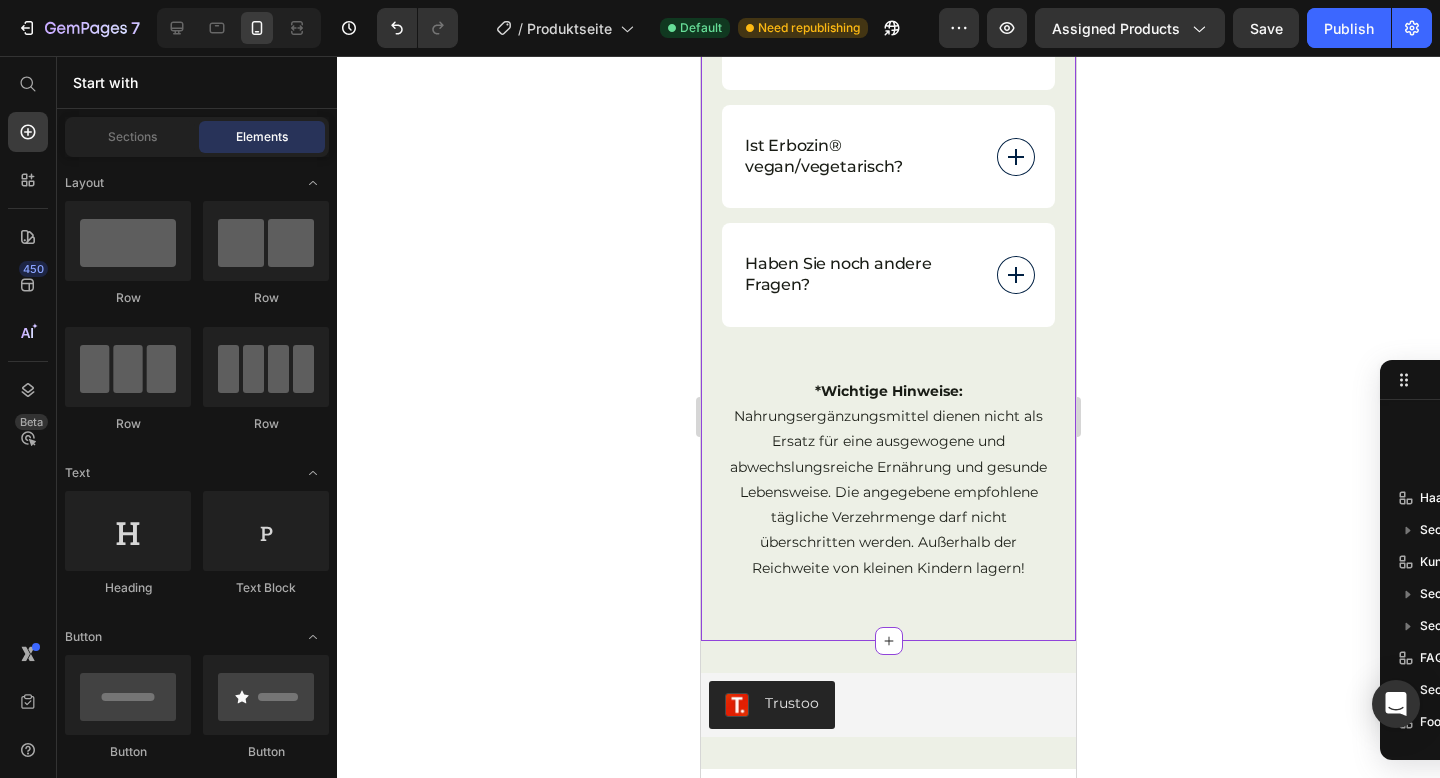 click on "Nahrungsergänzungsmittel dienen nicht als Ersatz für eine ausgewogene und abwechslungsreiche Ernährung und gesunde Lebensweise. Die angegebene empfohlene tägliche Verzehrmenge darf nicht überschritten werden. Außerhalb der Reichweite von kleinen Kindern lagern!" at bounding box center [888, 492] 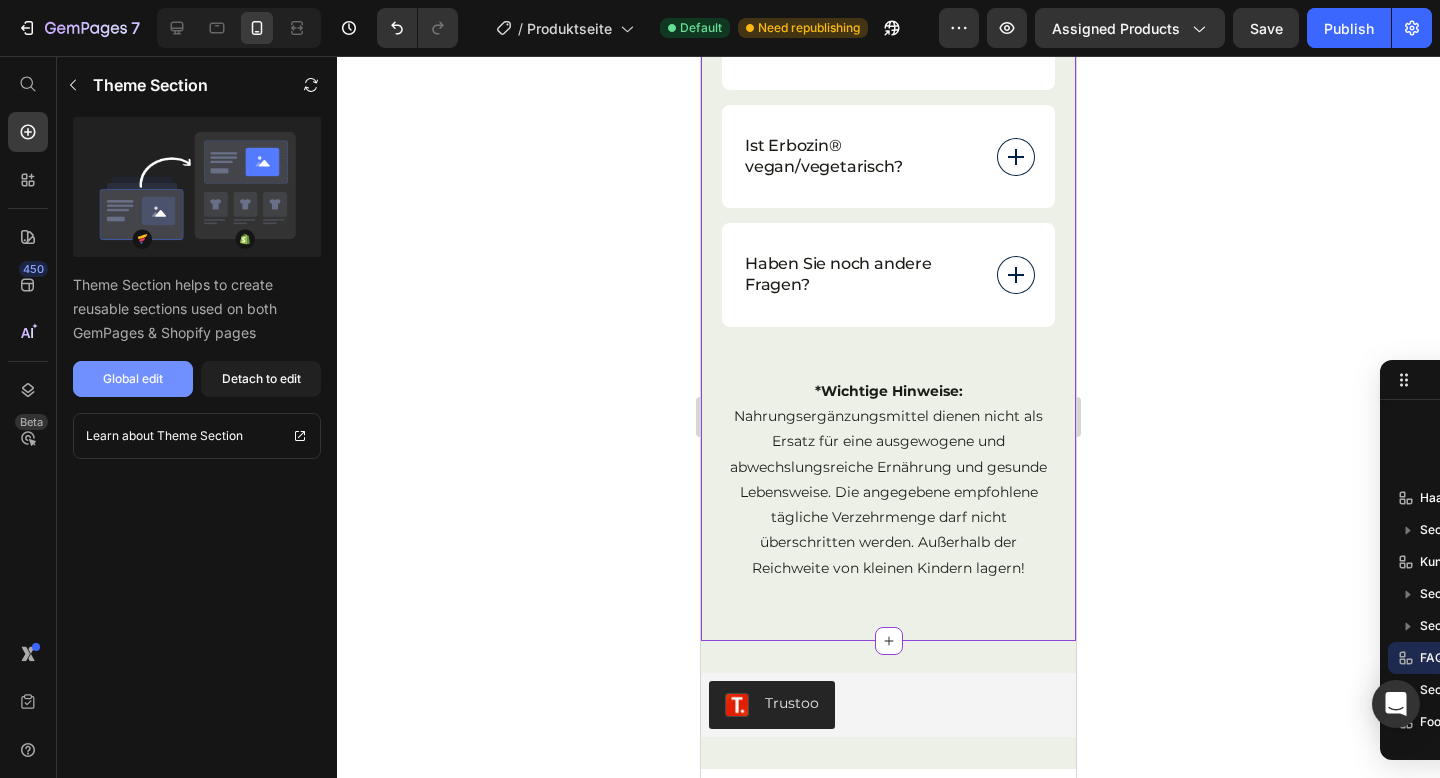 click on "Global edit" at bounding box center (133, 379) 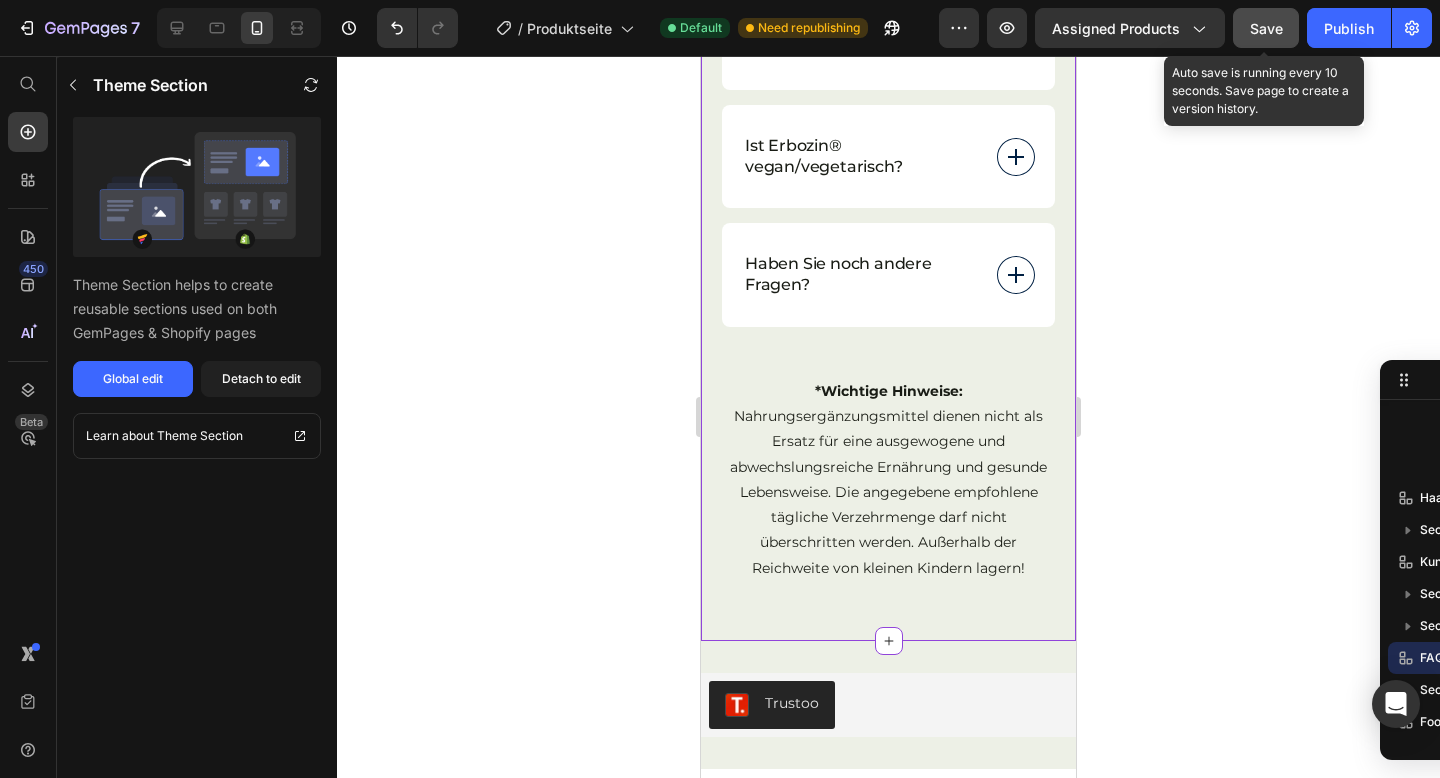 click on "Save" at bounding box center (1266, 28) 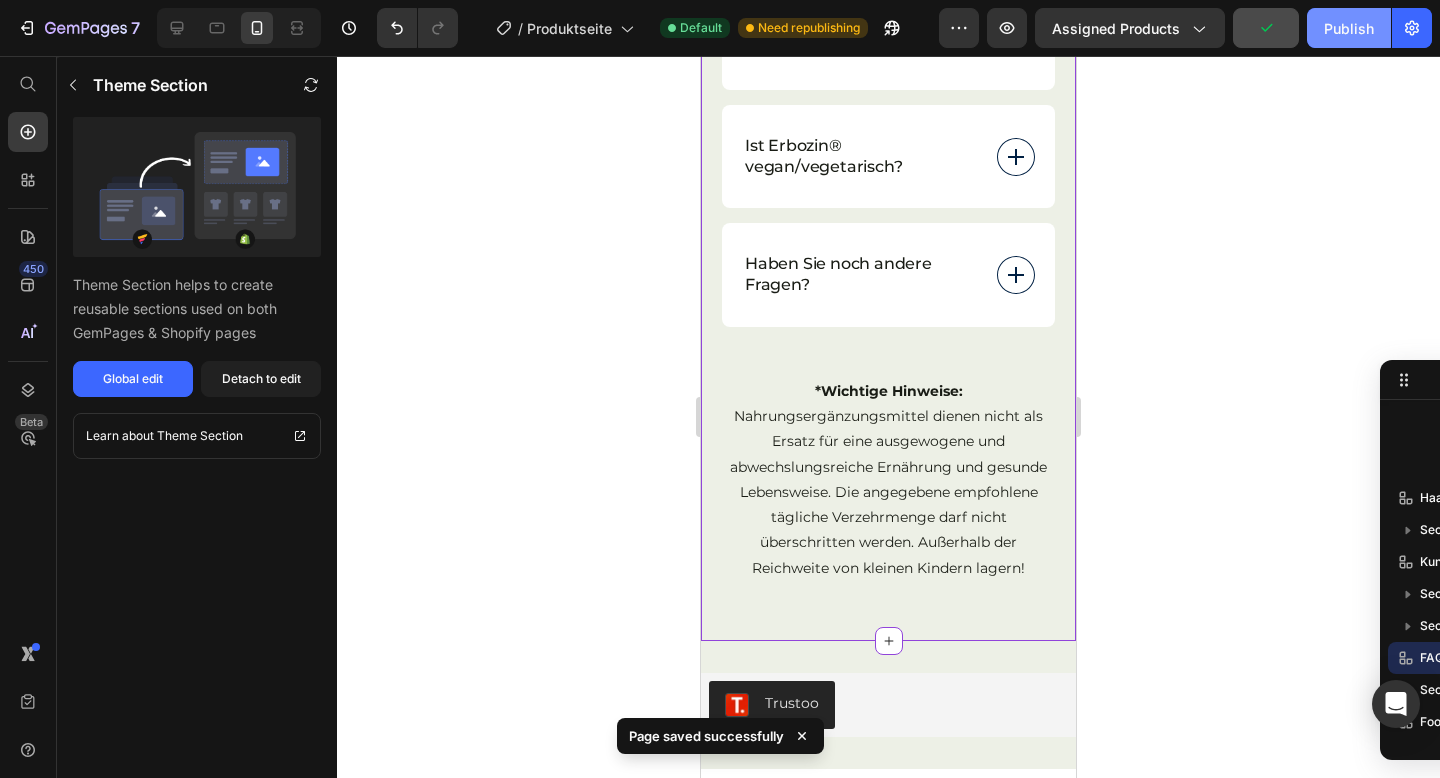 click on "Publish" 